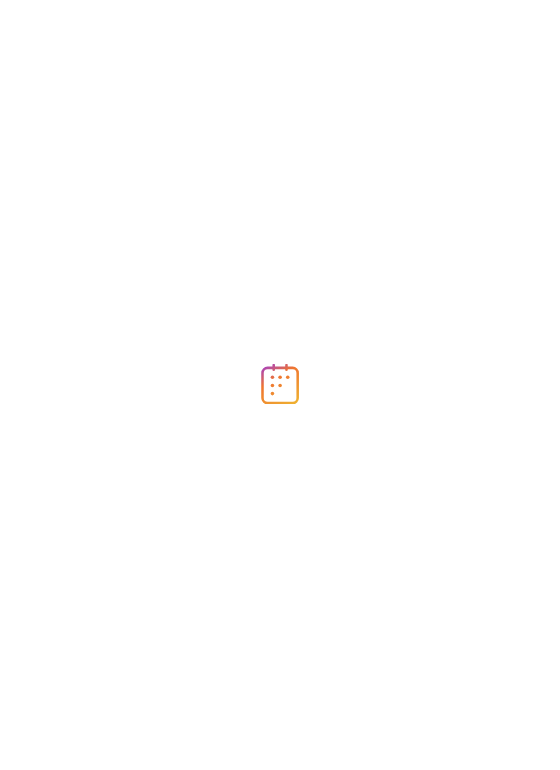 scroll, scrollTop: 0, scrollLeft: 0, axis: both 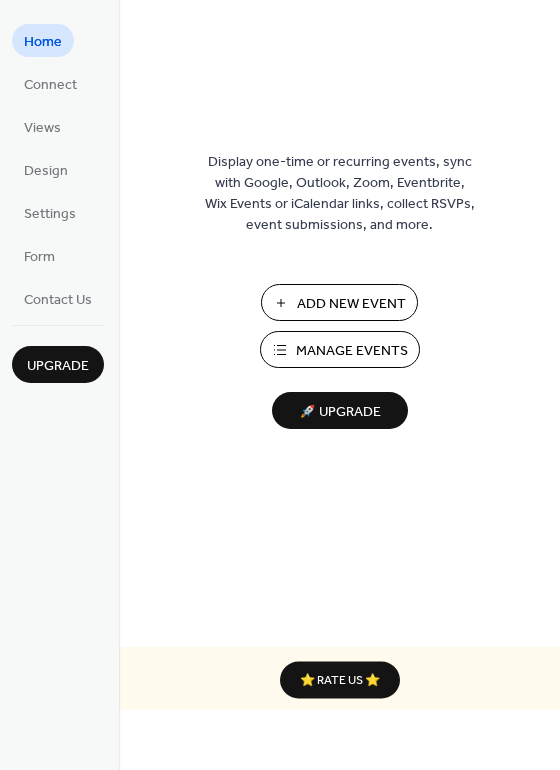 click on "Add New Event" at bounding box center [351, 304] 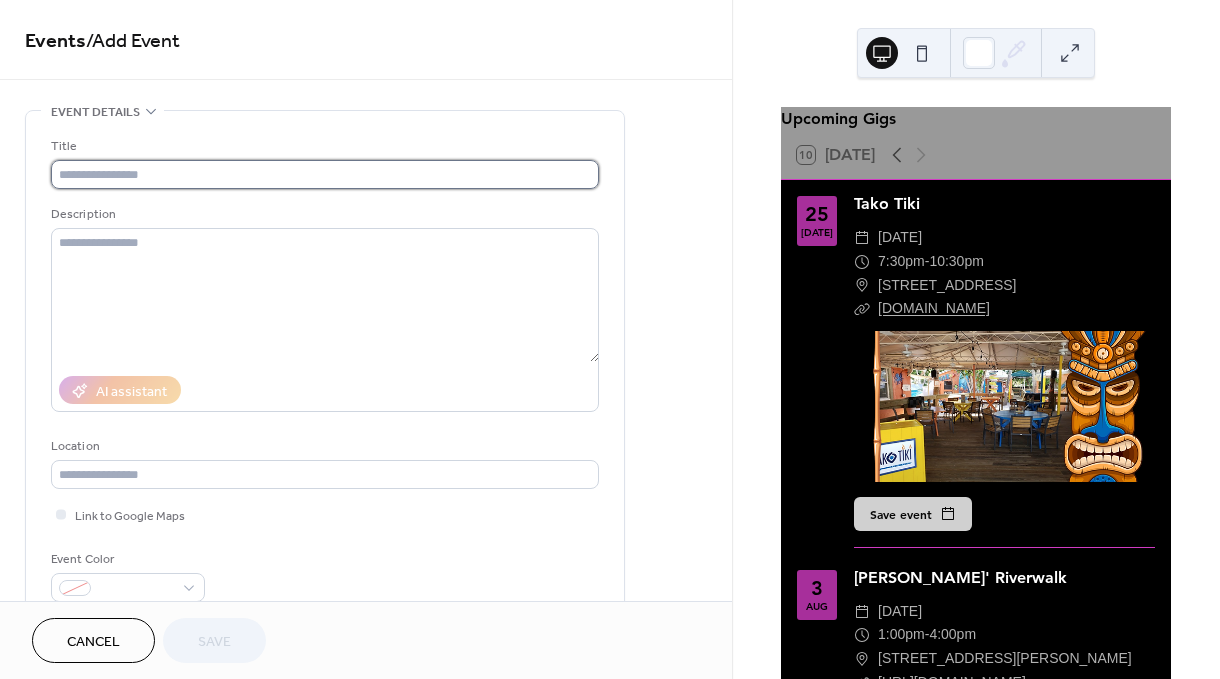 click at bounding box center [325, 174] 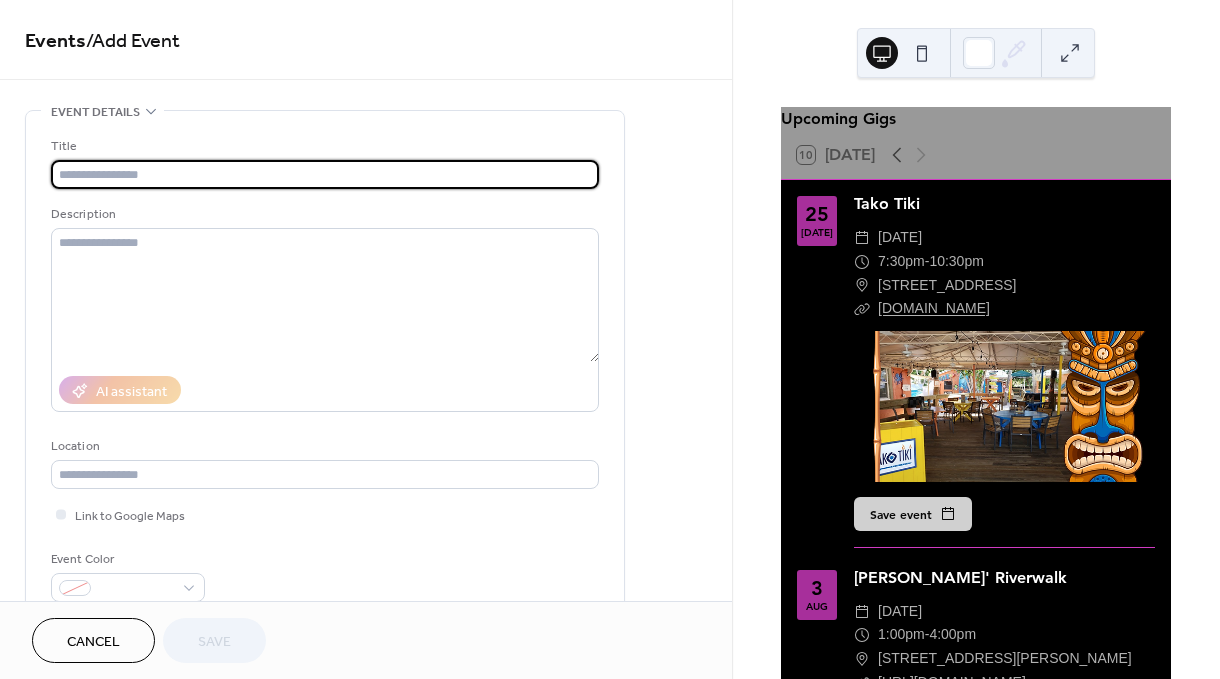 scroll, scrollTop: 0, scrollLeft: 0, axis: both 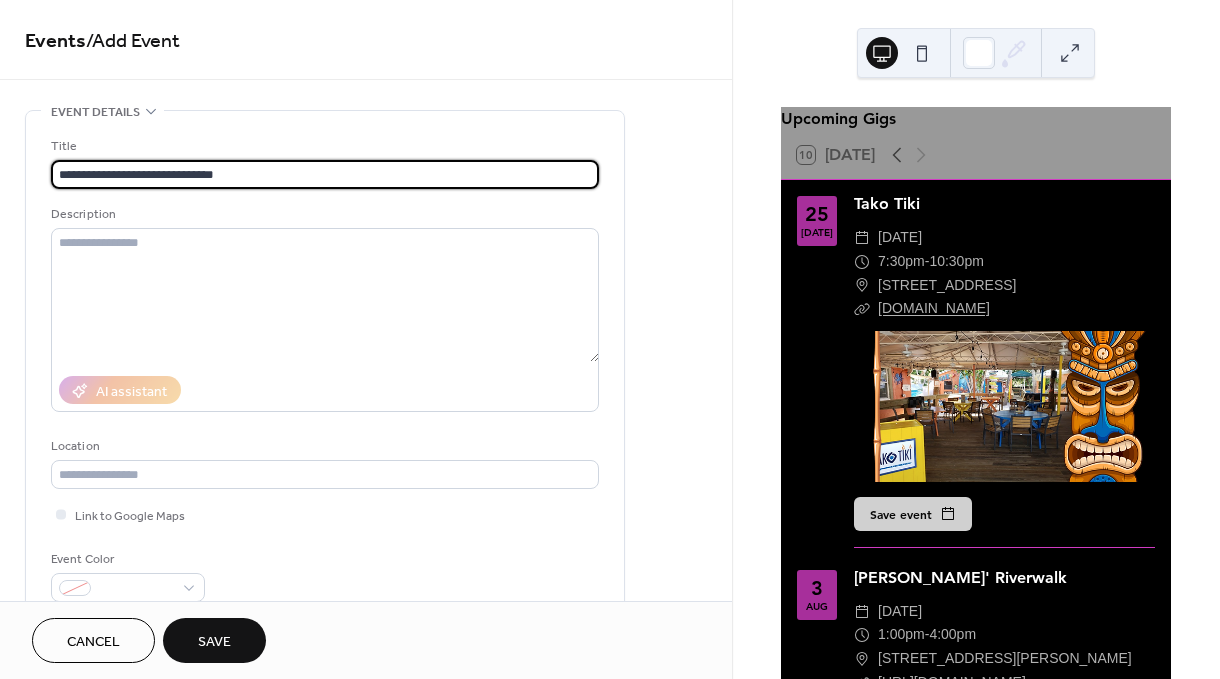 drag, startPoint x: 249, startPoint y: 176, endPoint x: -11, endPoint y: 166, distance: 260.19223 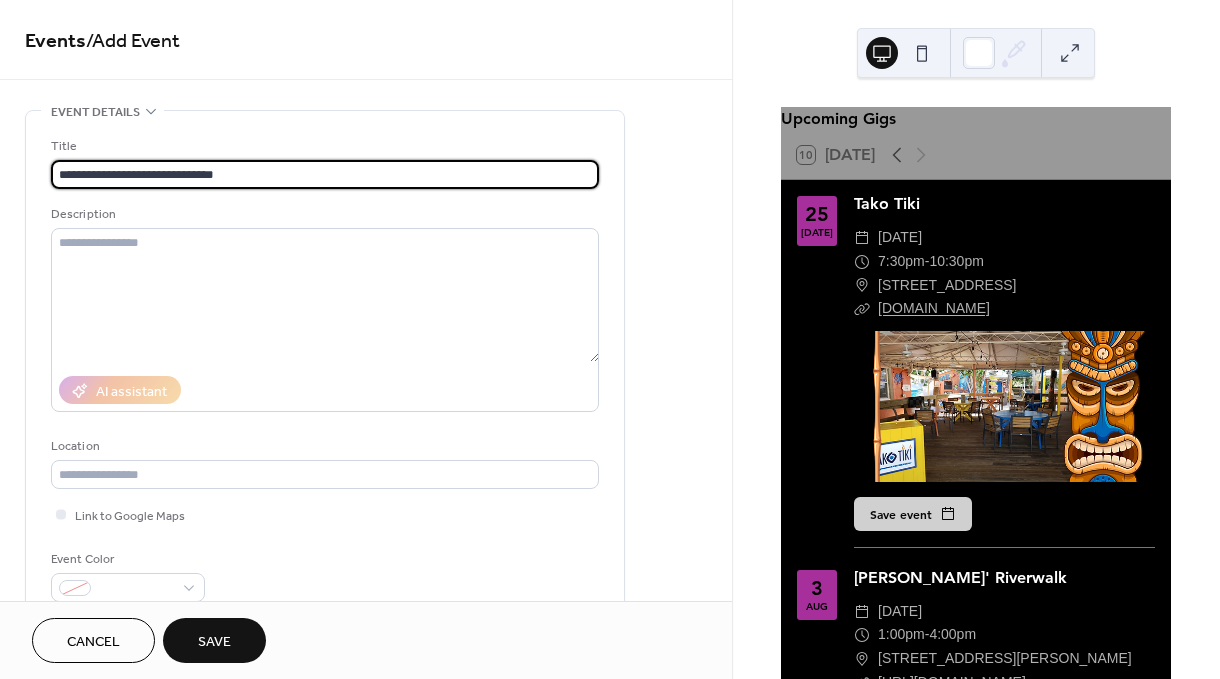 click on "**********" at bounding box center [610, 339] 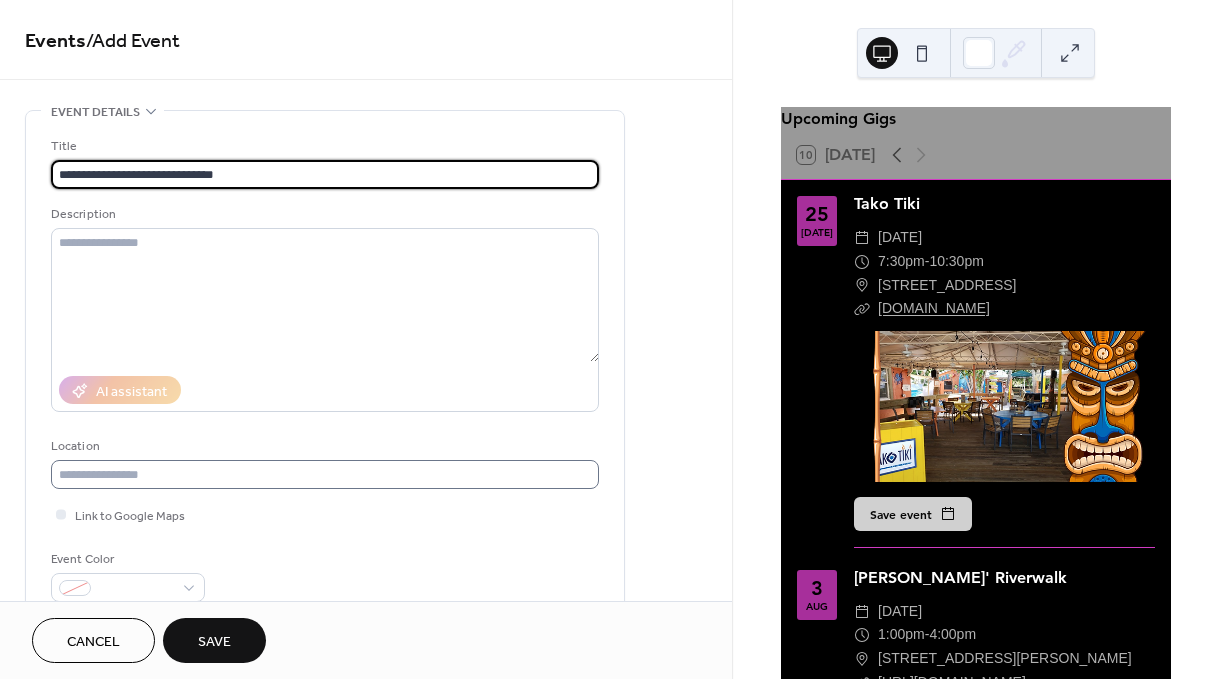 type on "**********" 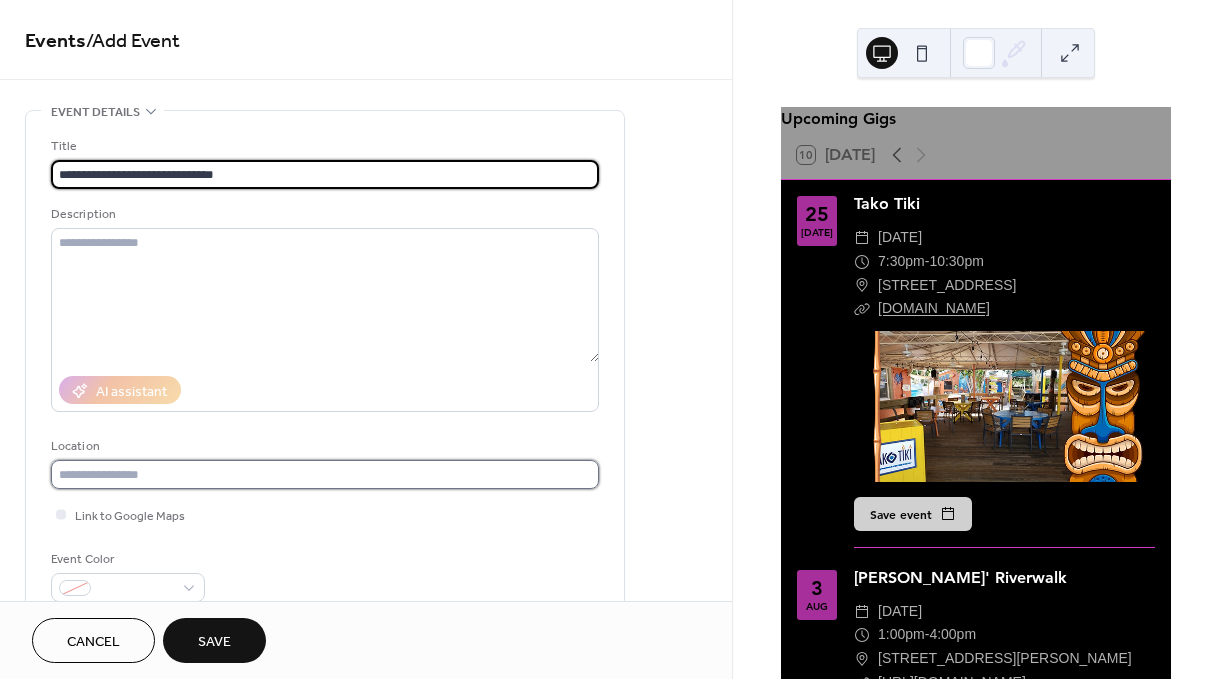 click at bounding box center (325, 474) 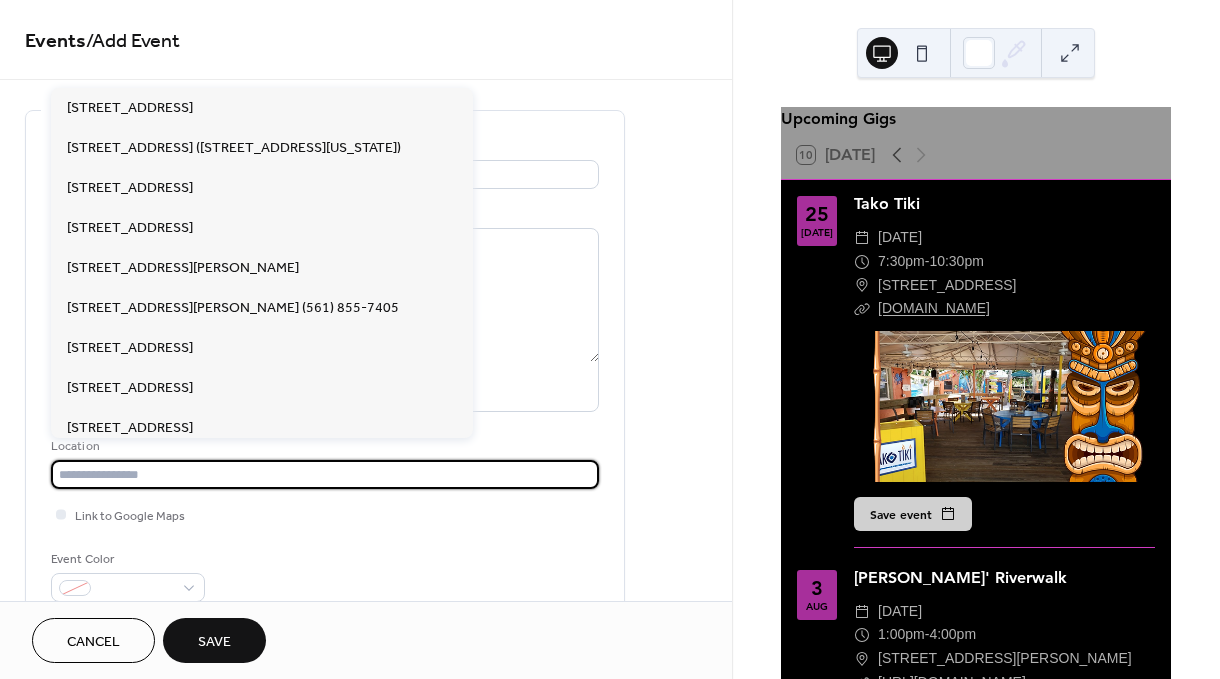 paste on "**********" 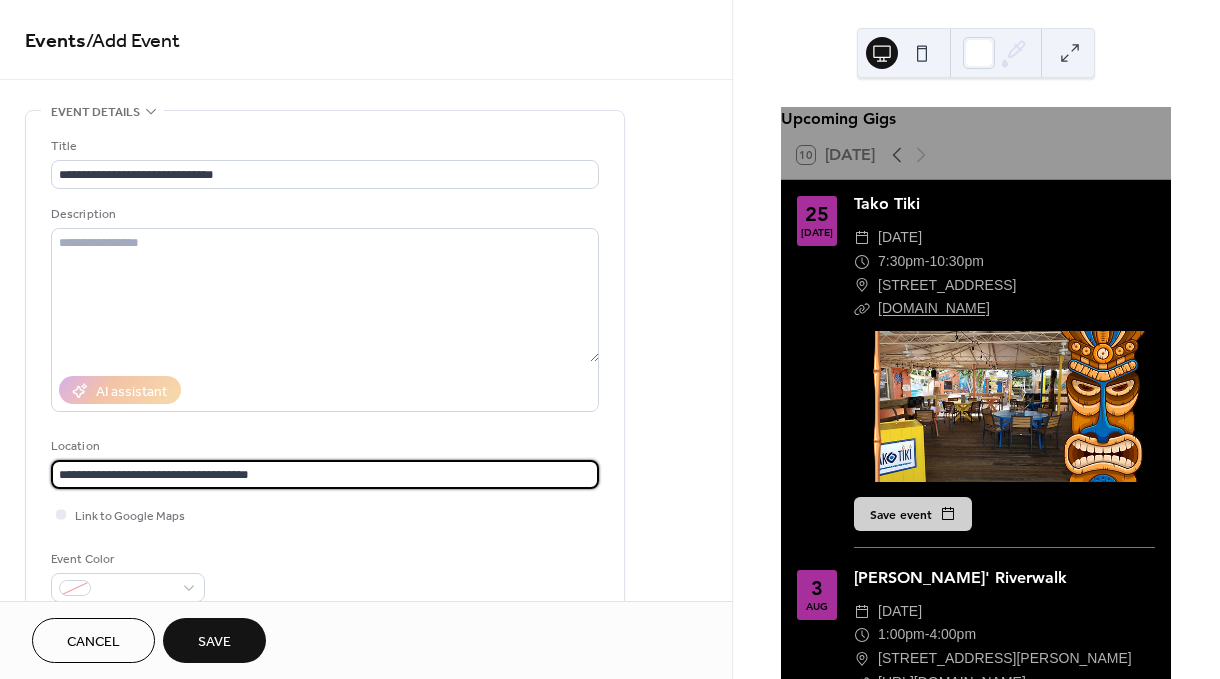 type on "**********" 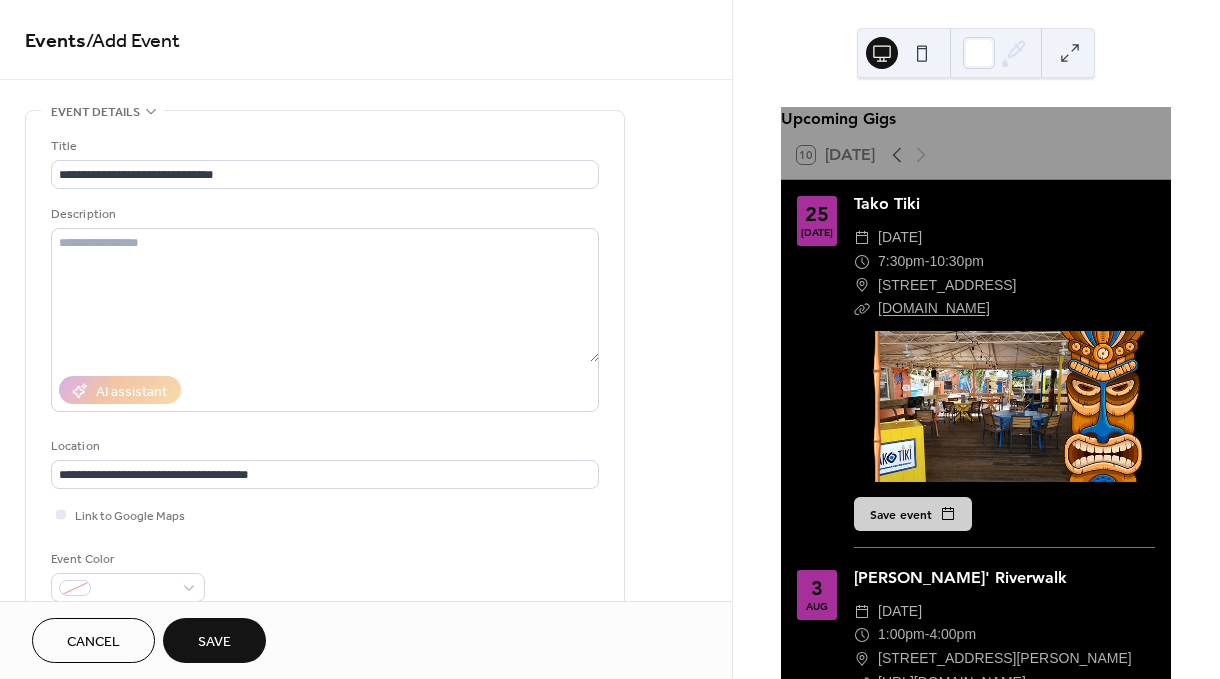 drag, startPoint x: 641, startPoint y: 283, endPoint x: 726, endPoint y: 271, distance: 85.84288 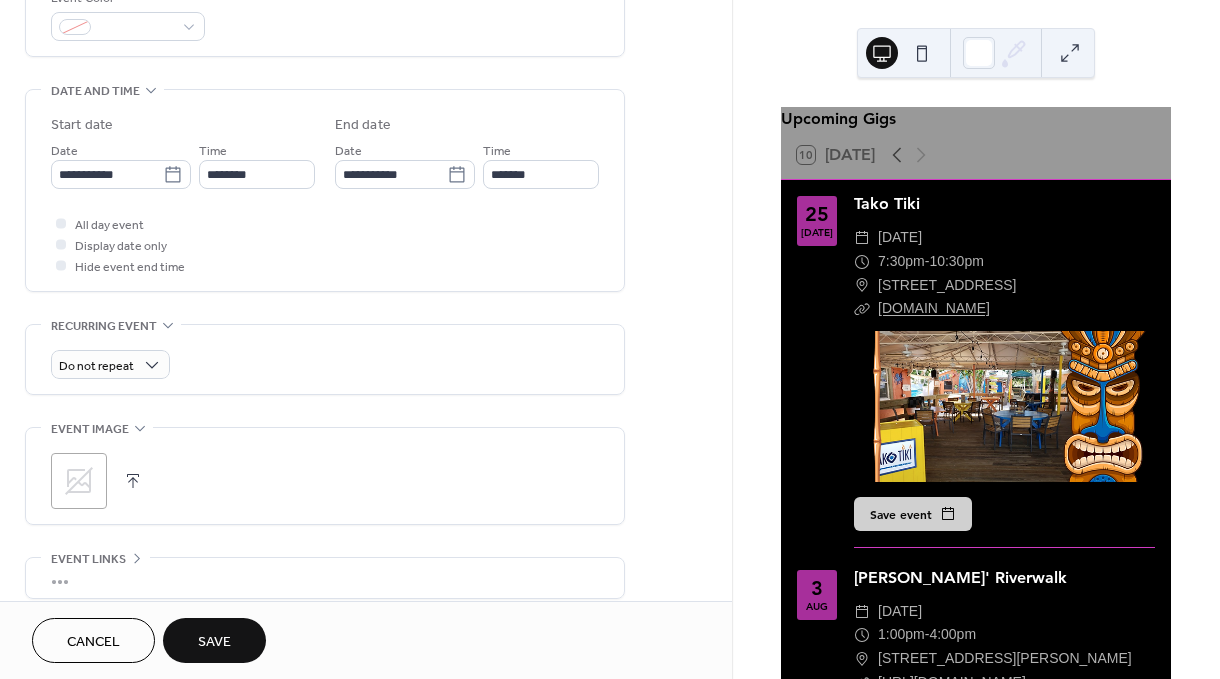 scroll, scrollTop: 733, scrollLeft: 0, axis: vertical 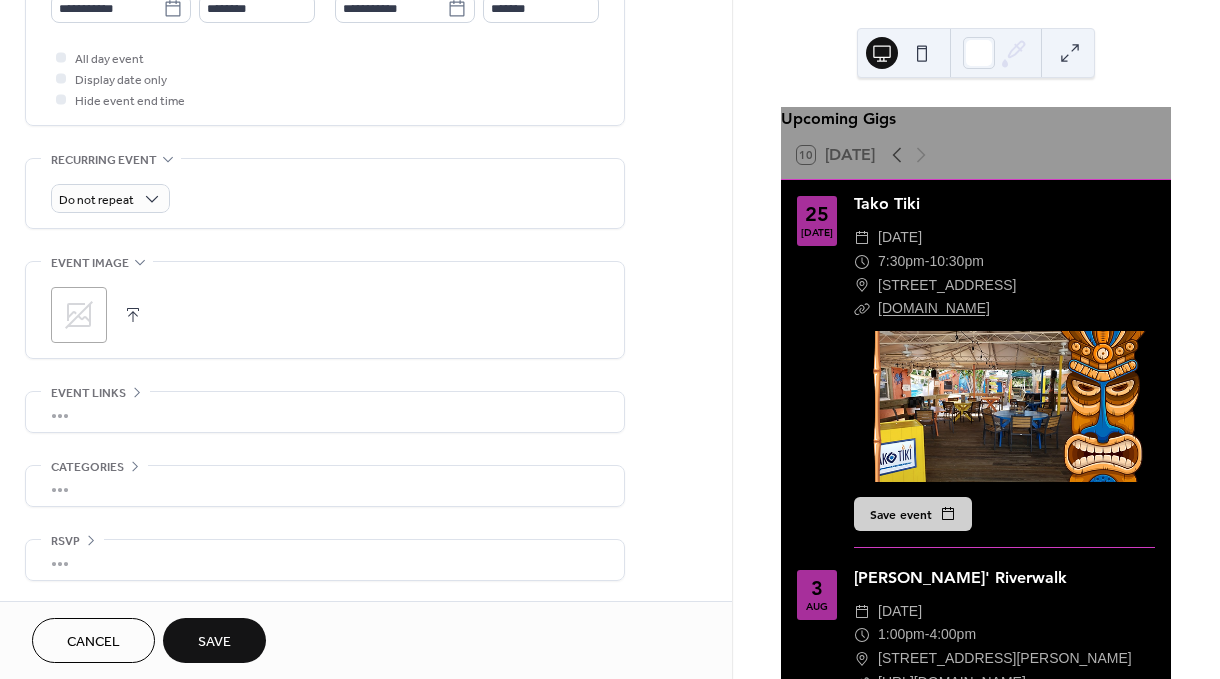 click on "•••" at bounding box center (325, 412) 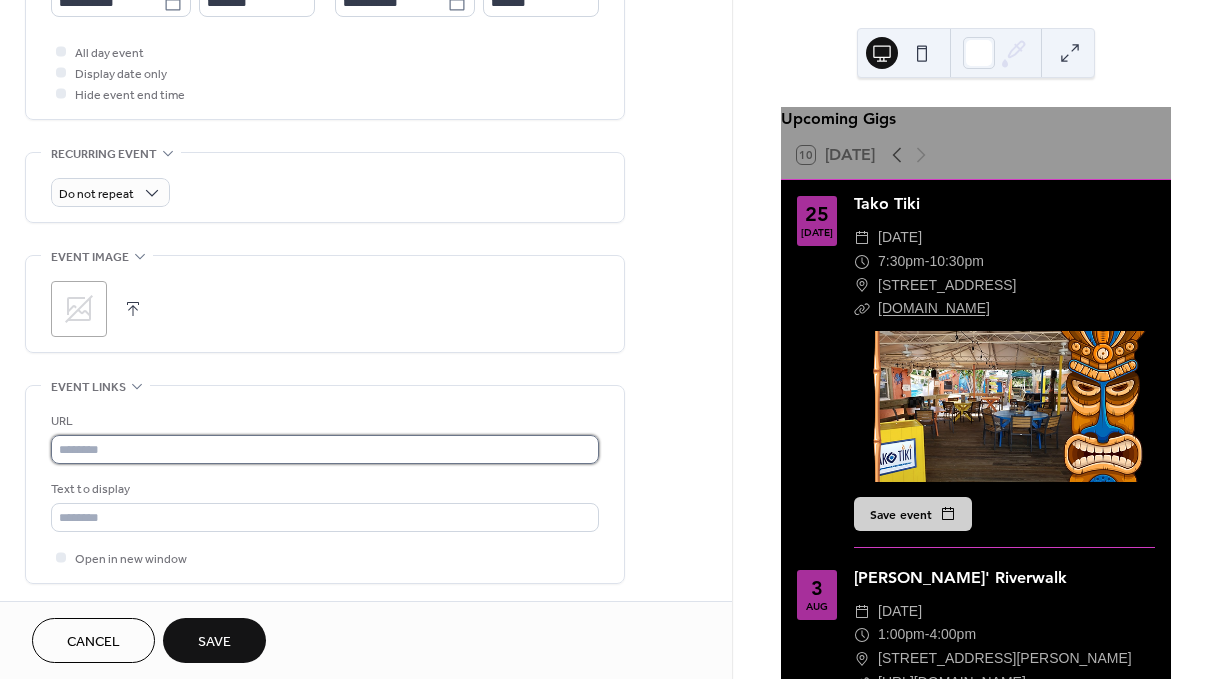 click at bounding box center (325, 449) 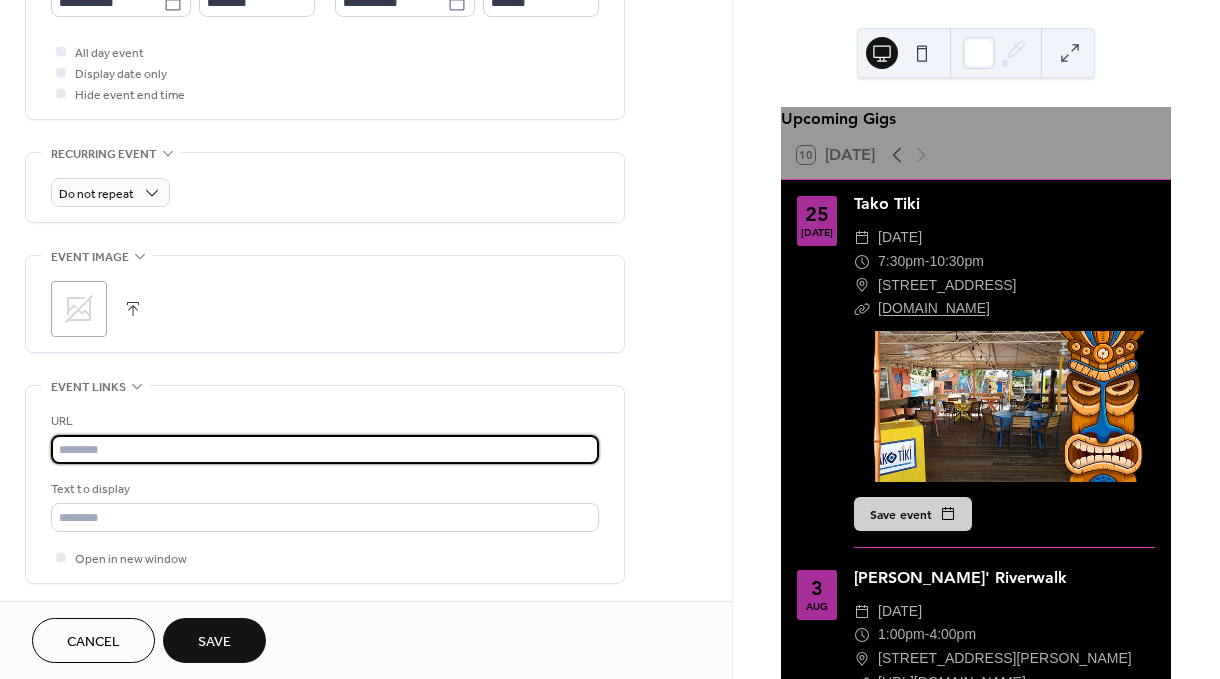 paste on "**********" 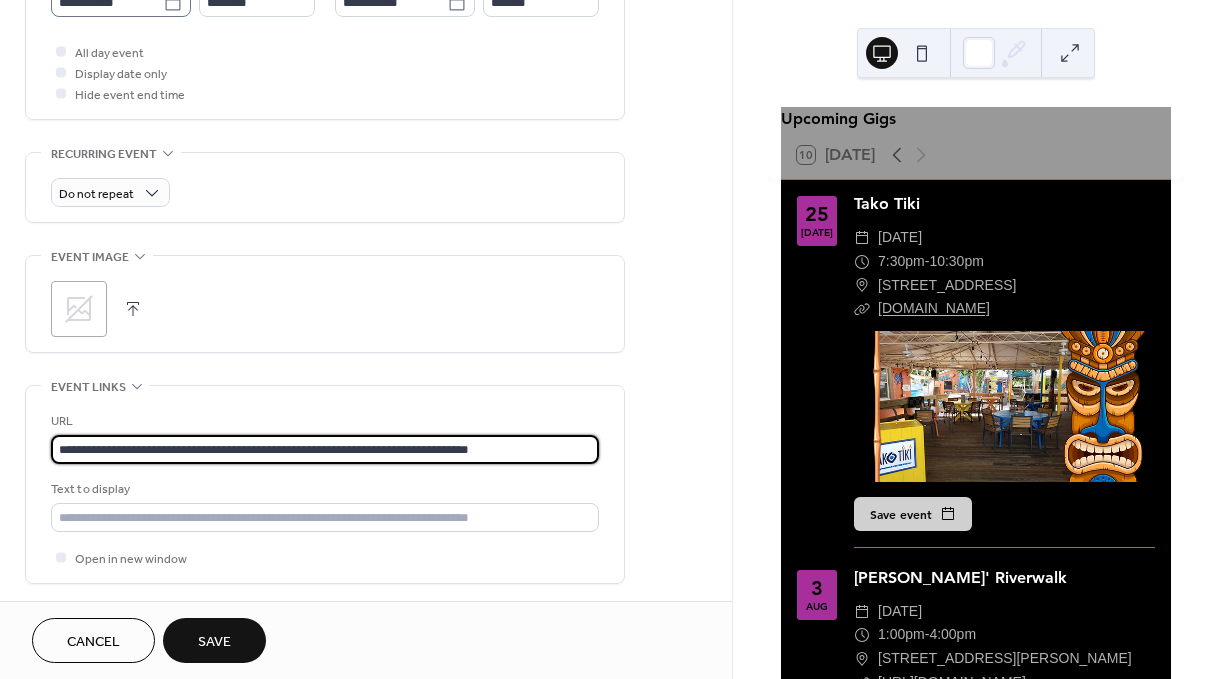 type on "**********" 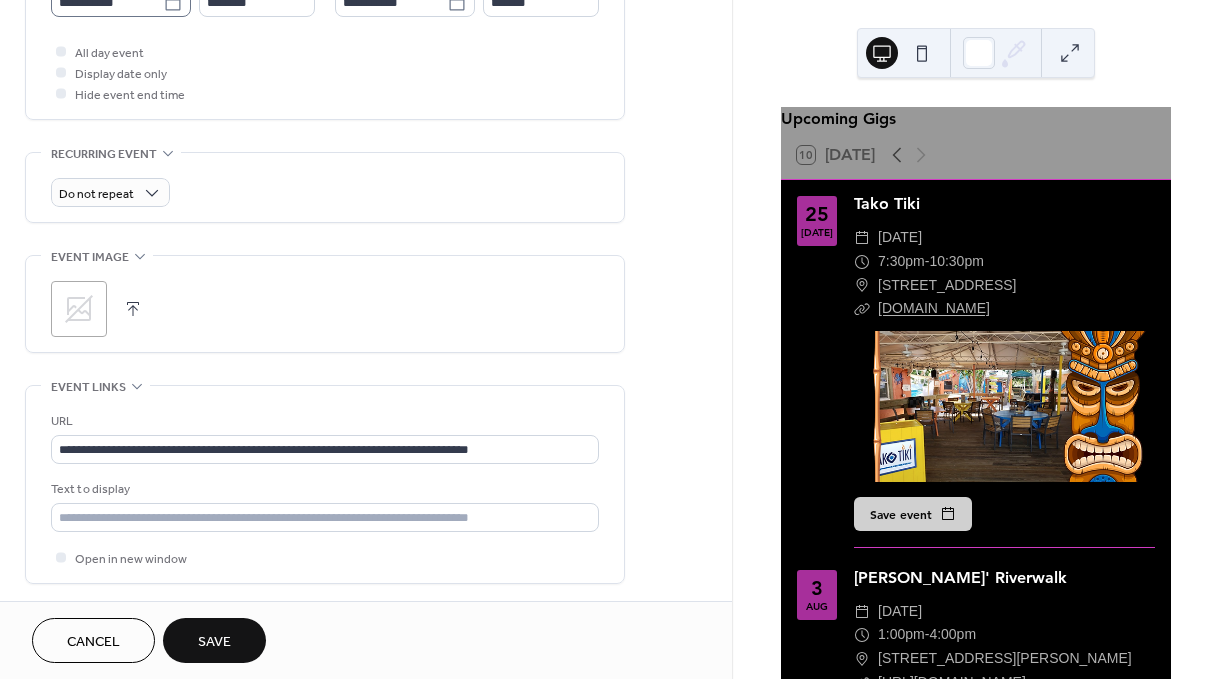 click 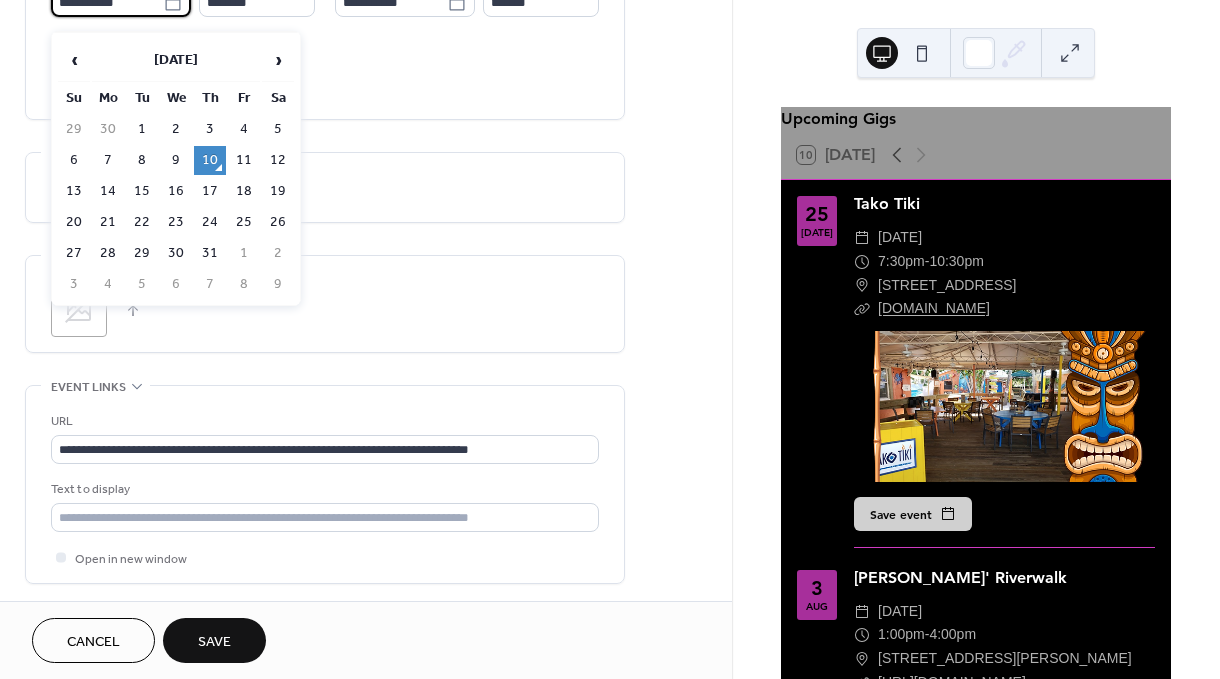 scroll, scrollTop: 729, scrollLeft: 0, axis: vertical 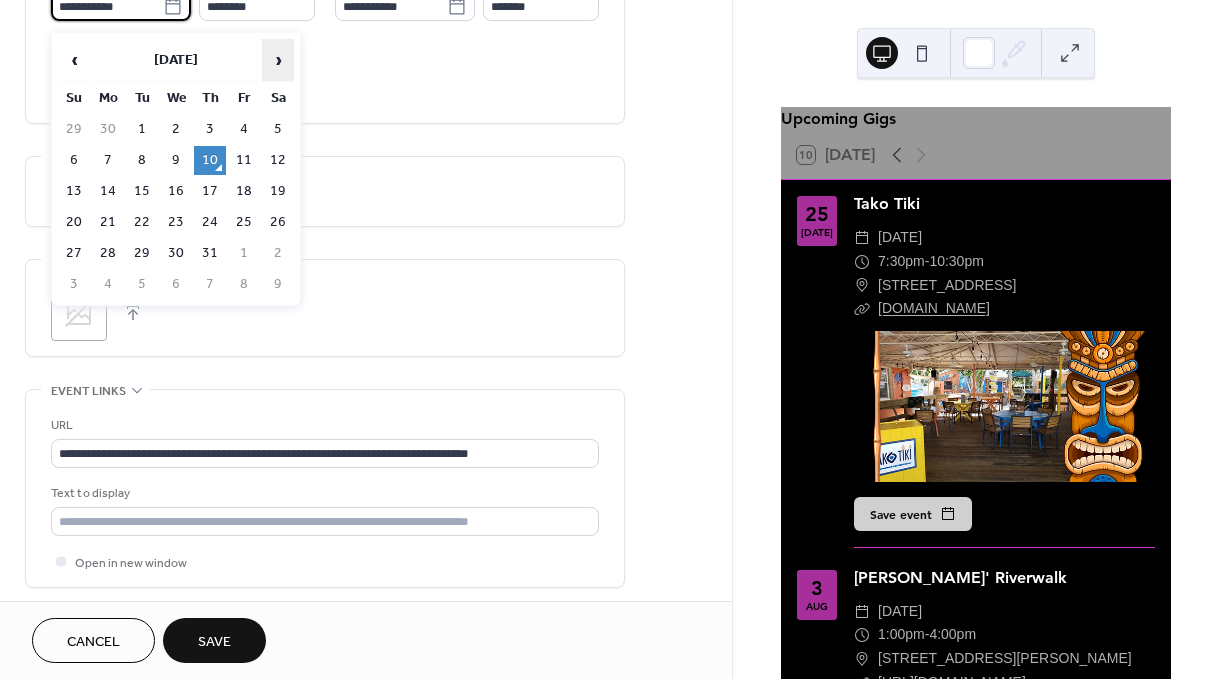 click on "›" at bounding box center [278, 60] 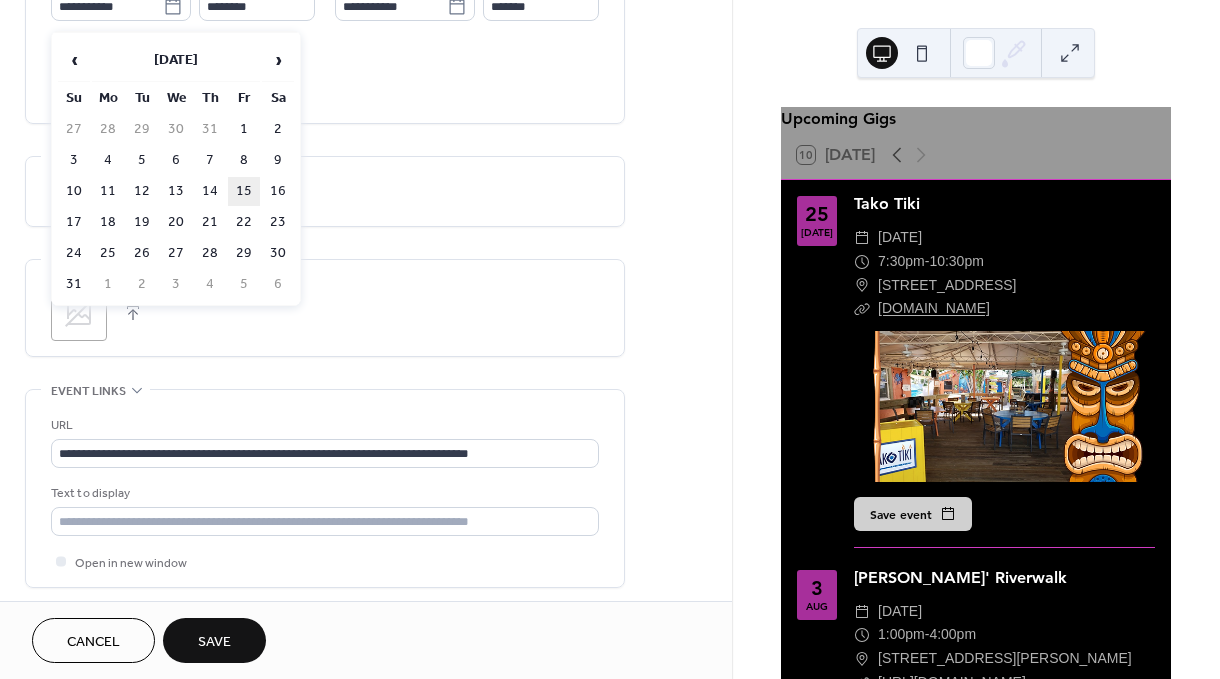click on "15" at bounding box center [244, 191] 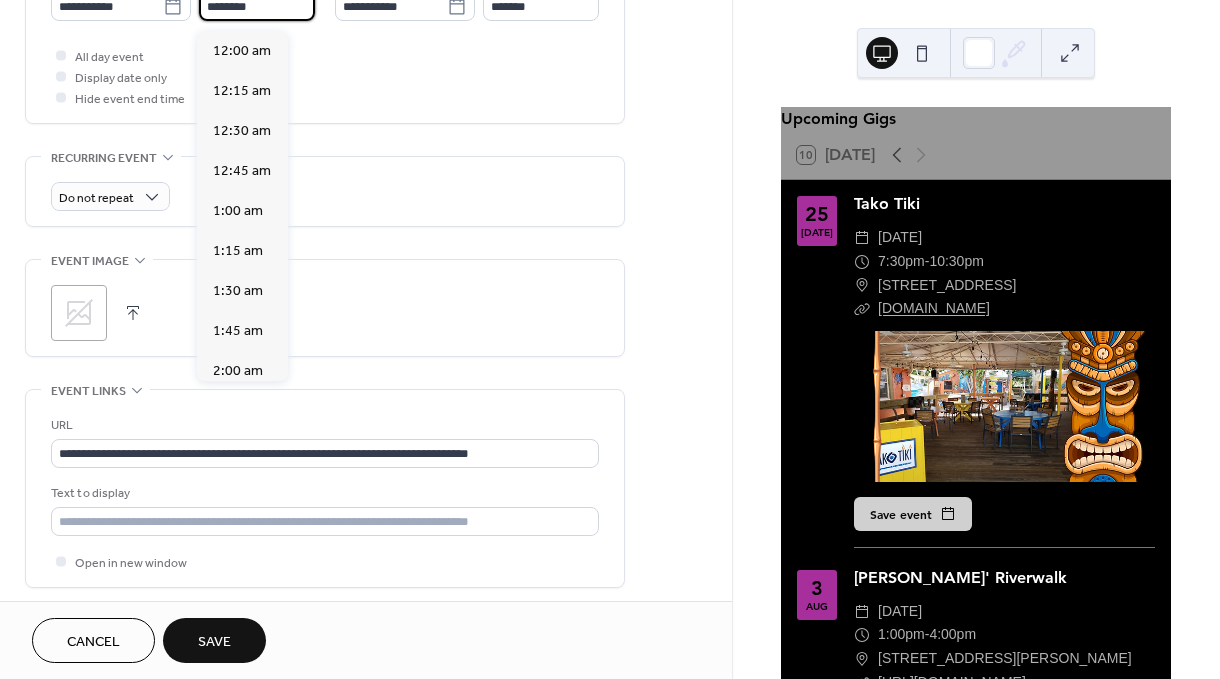 click on "********" at bounding box center (257, 6) 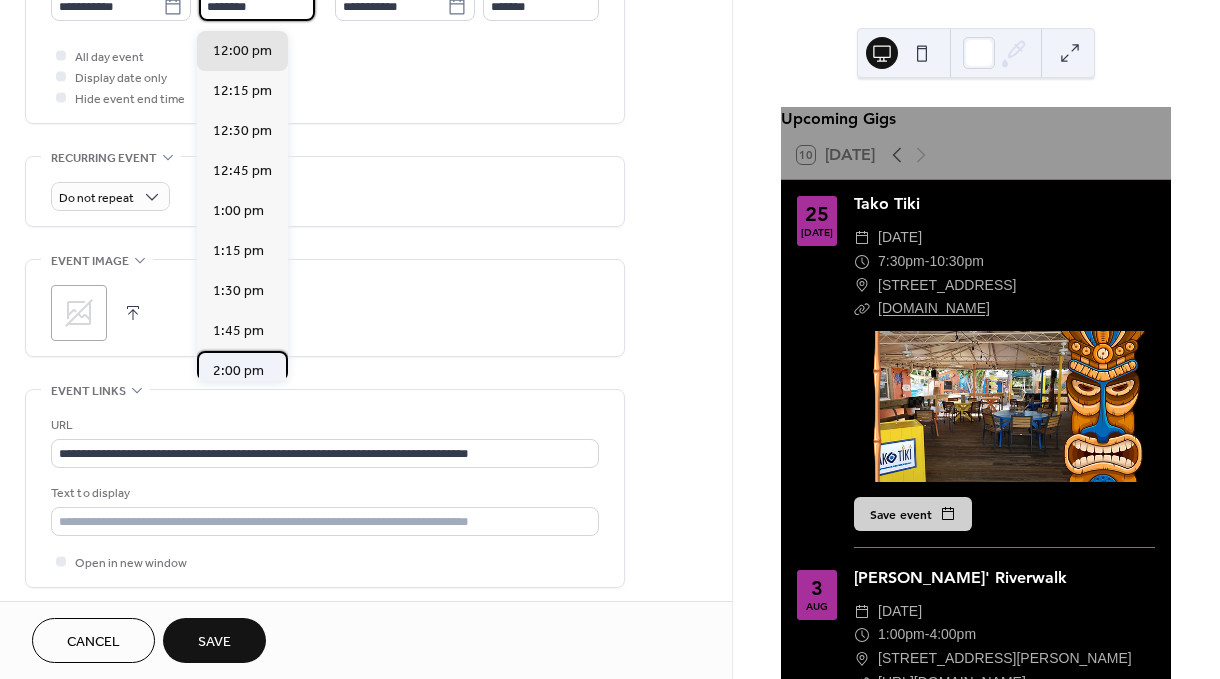 click on "2:00 pm" at bounding box center [238, 371] 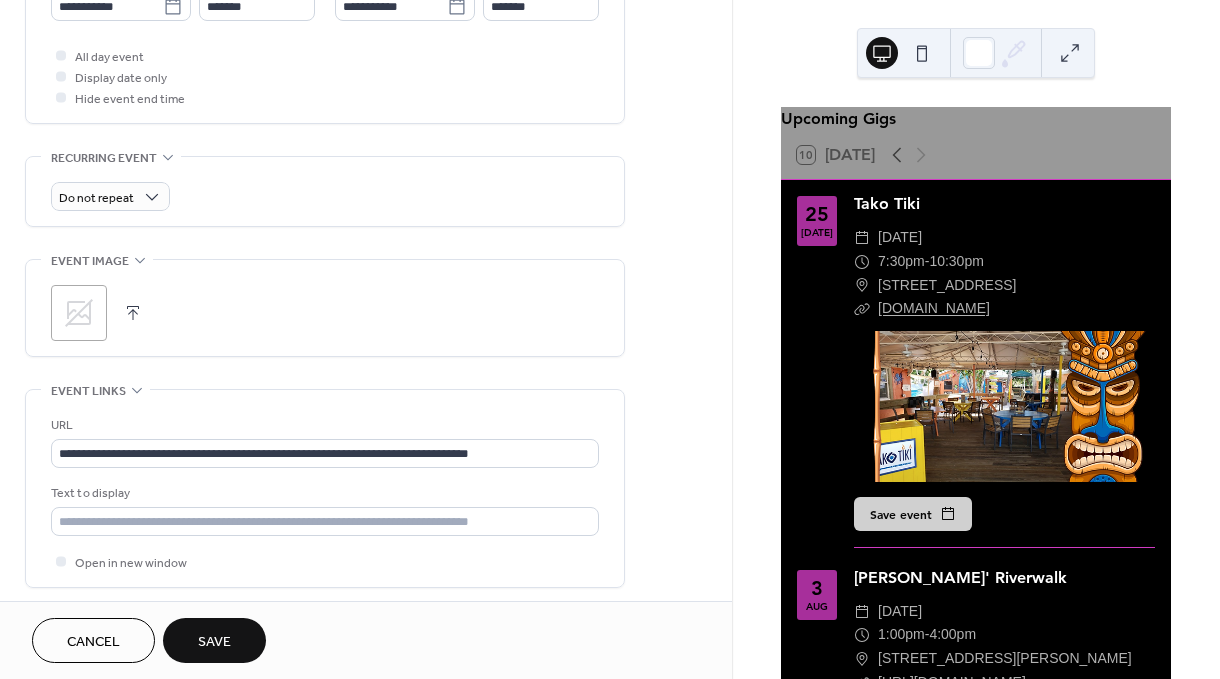 type on "*******" 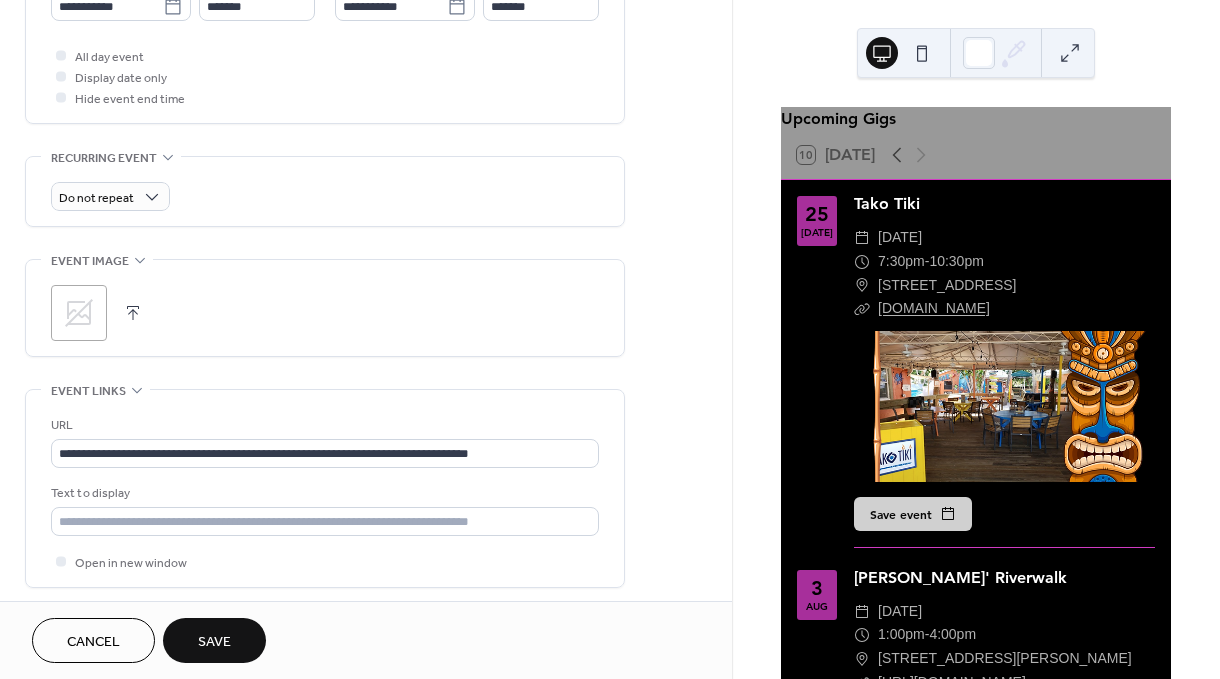type on "*******" 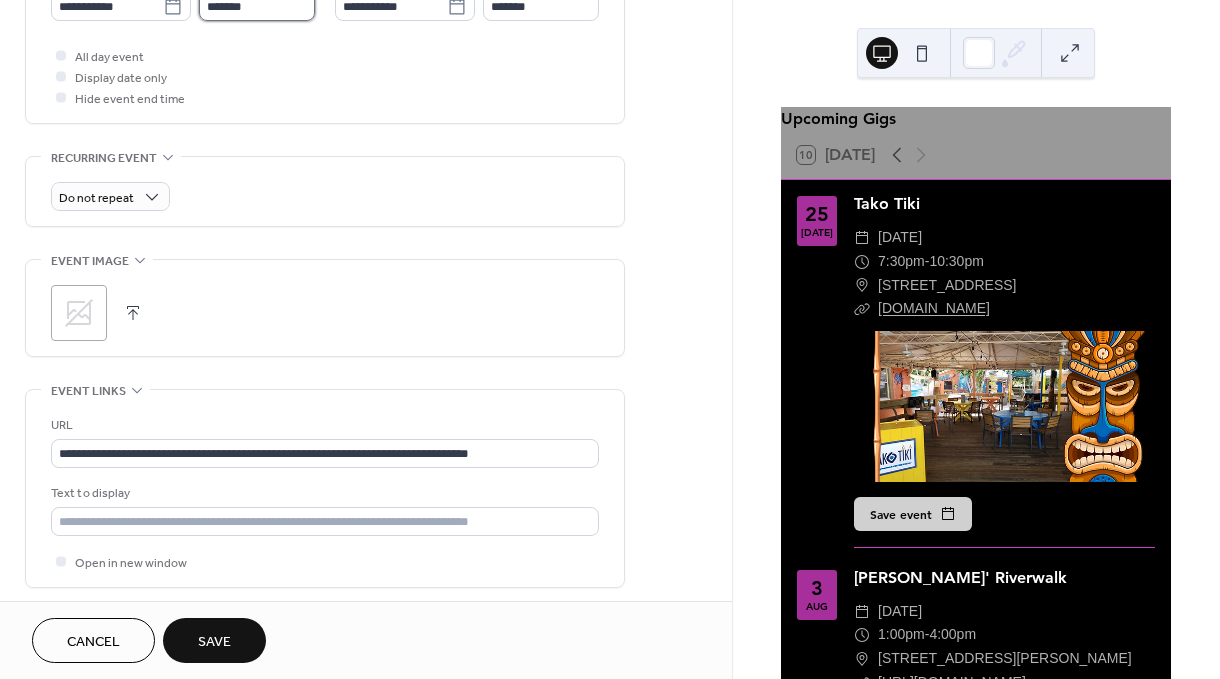 click on "*******" at bounding box center (257, 6) 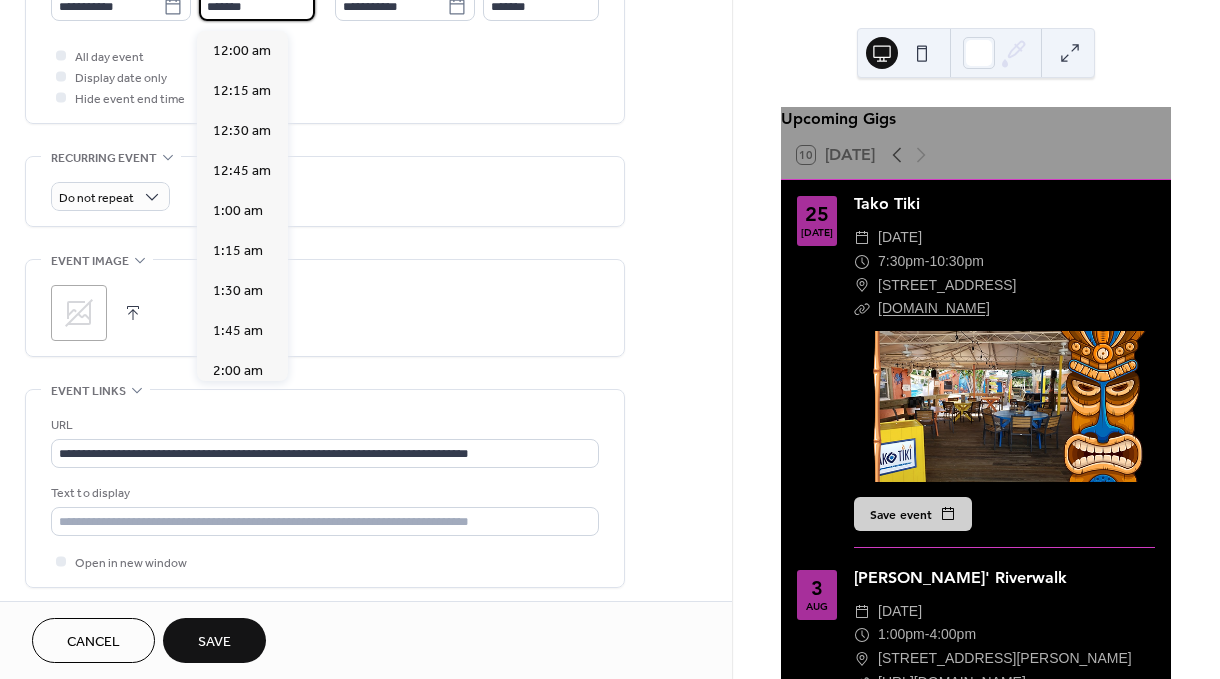 scroll, scrollTop: 2240, scrollLeft: 0, axis: vertical 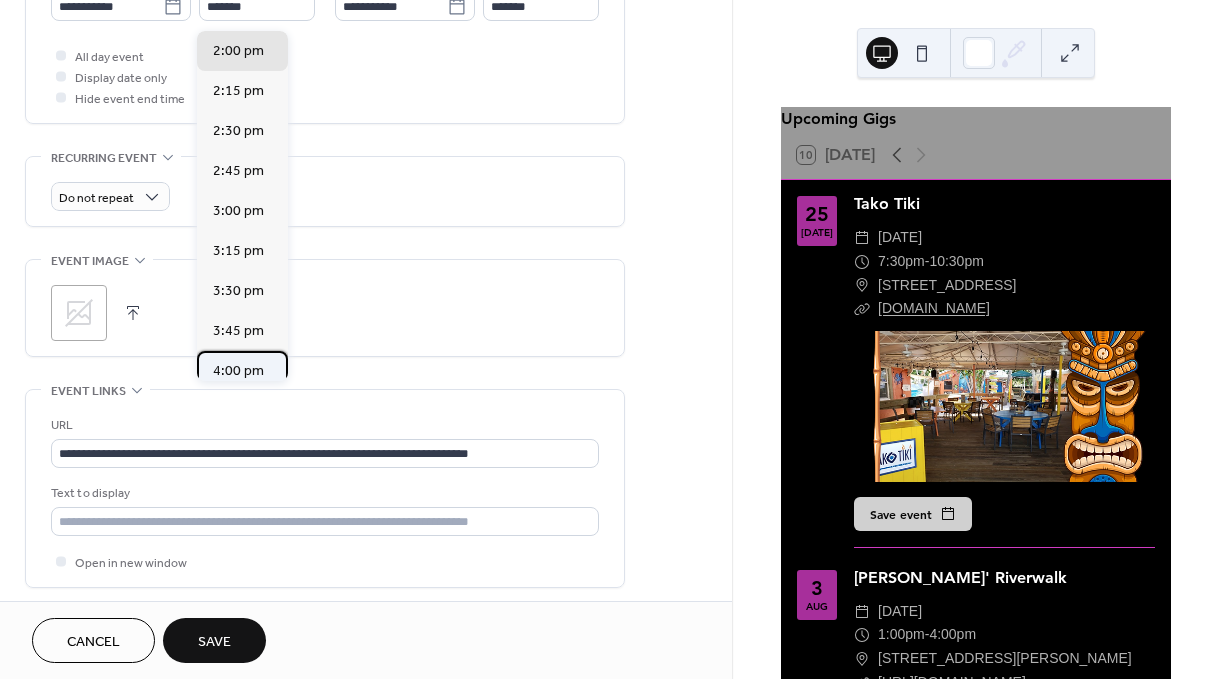 click on "4:00 pm" at bounding box center (238, 371) 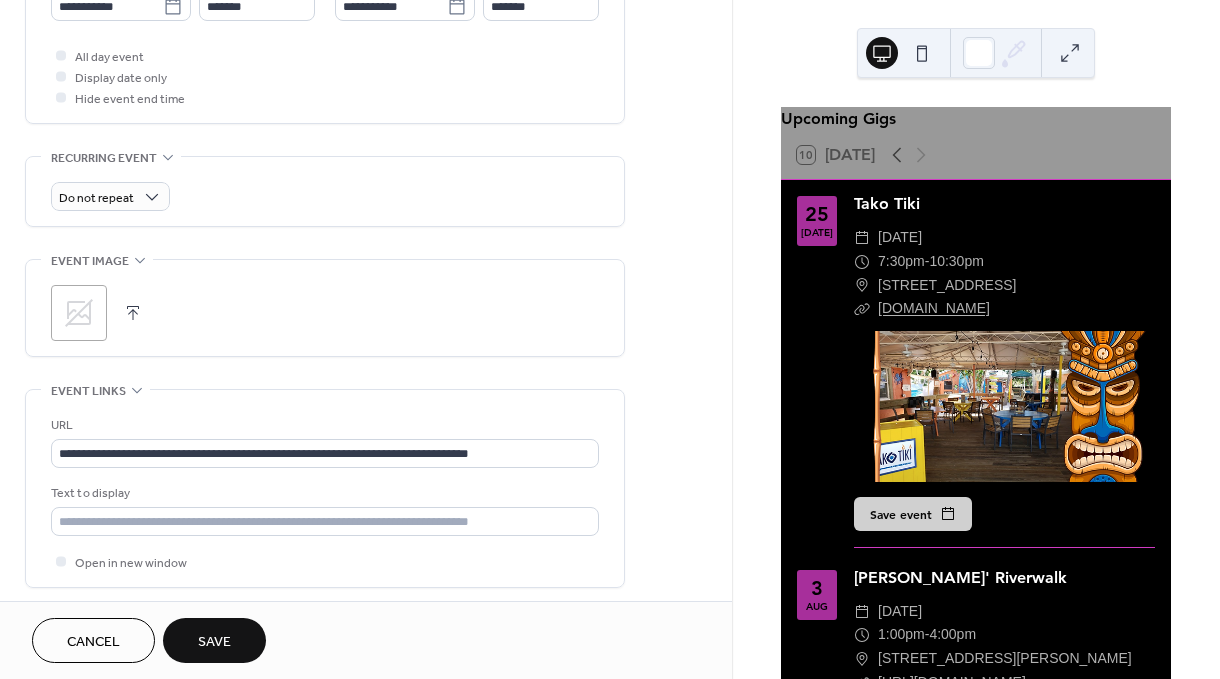 type on "*******" 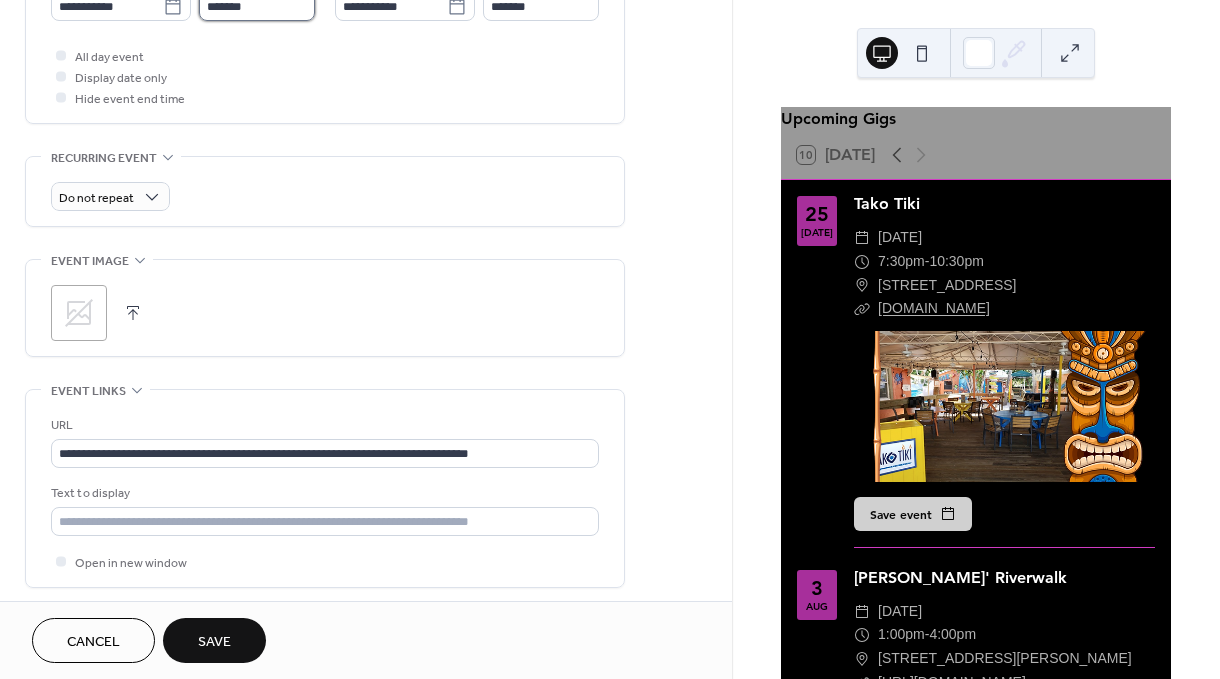 click on "*******" at bounding box center (257, 6) 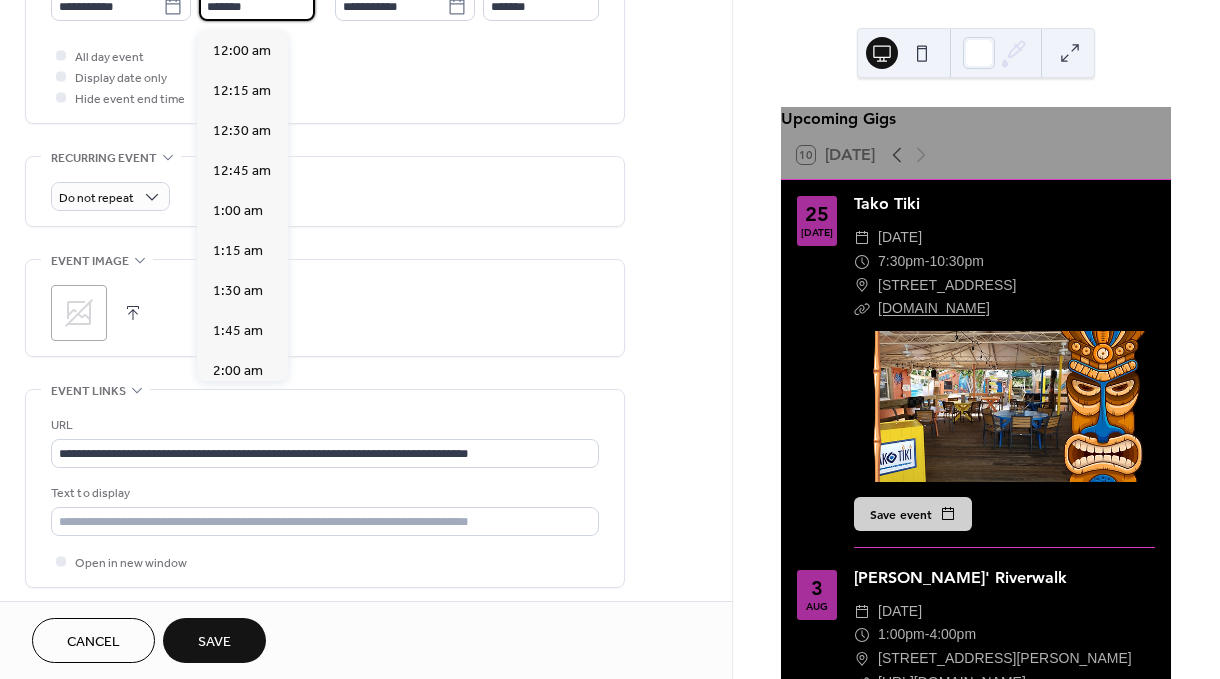 scroll, scrollTop: 2560, scrollLeft: 0, axis: vertical 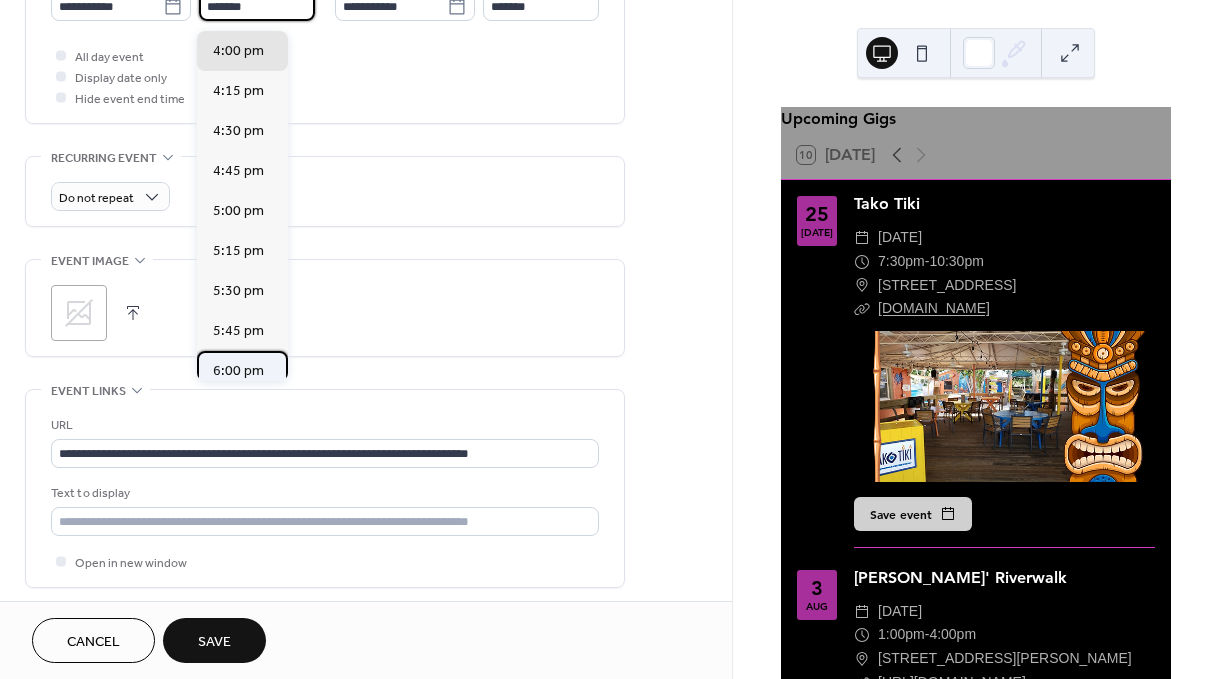 click on "6:00 pm" at bounding box center [238, 371] 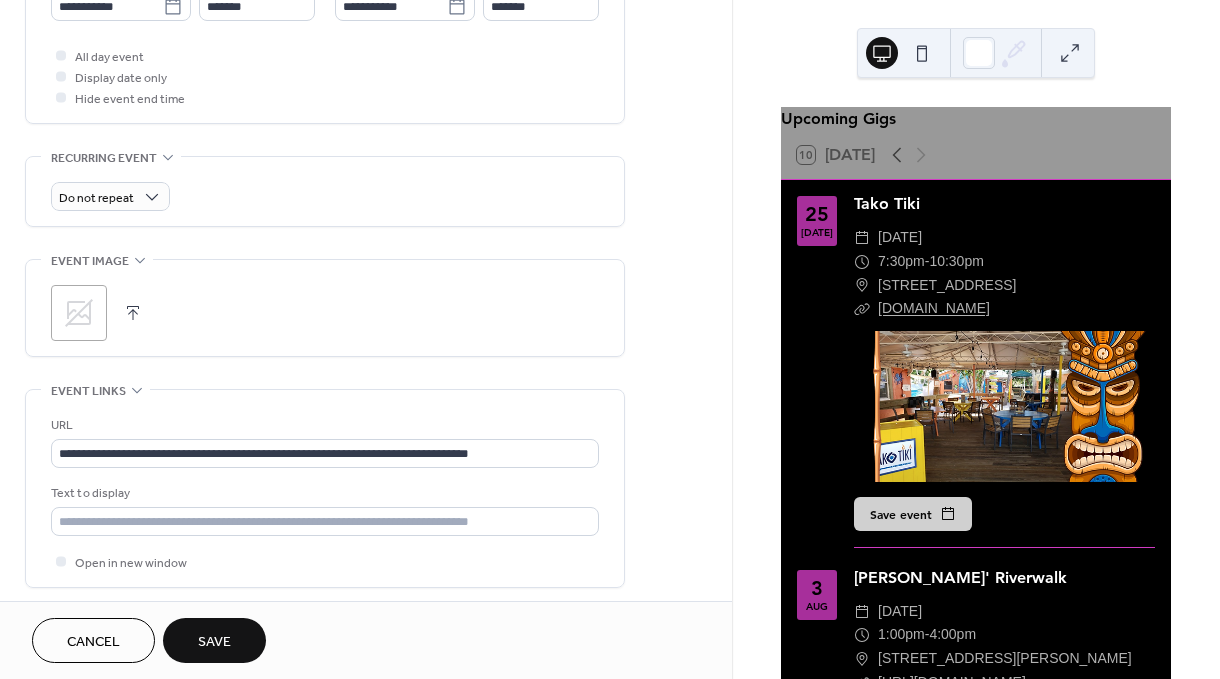 type on "*******" 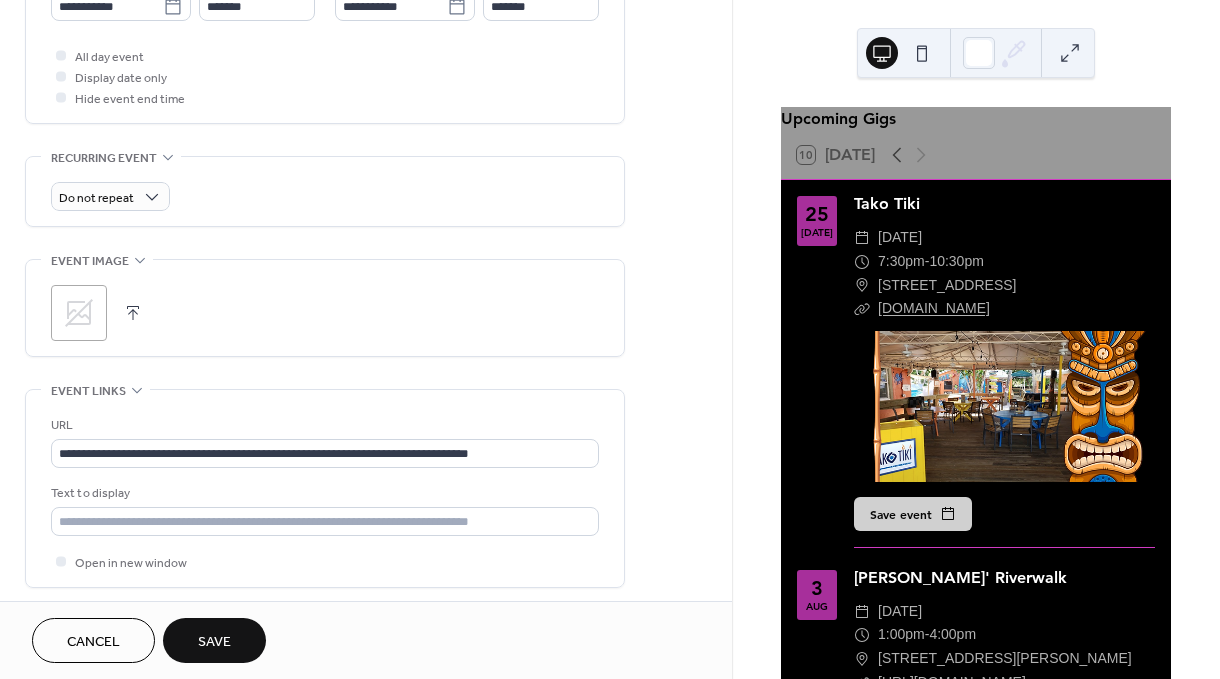 type on "*******" 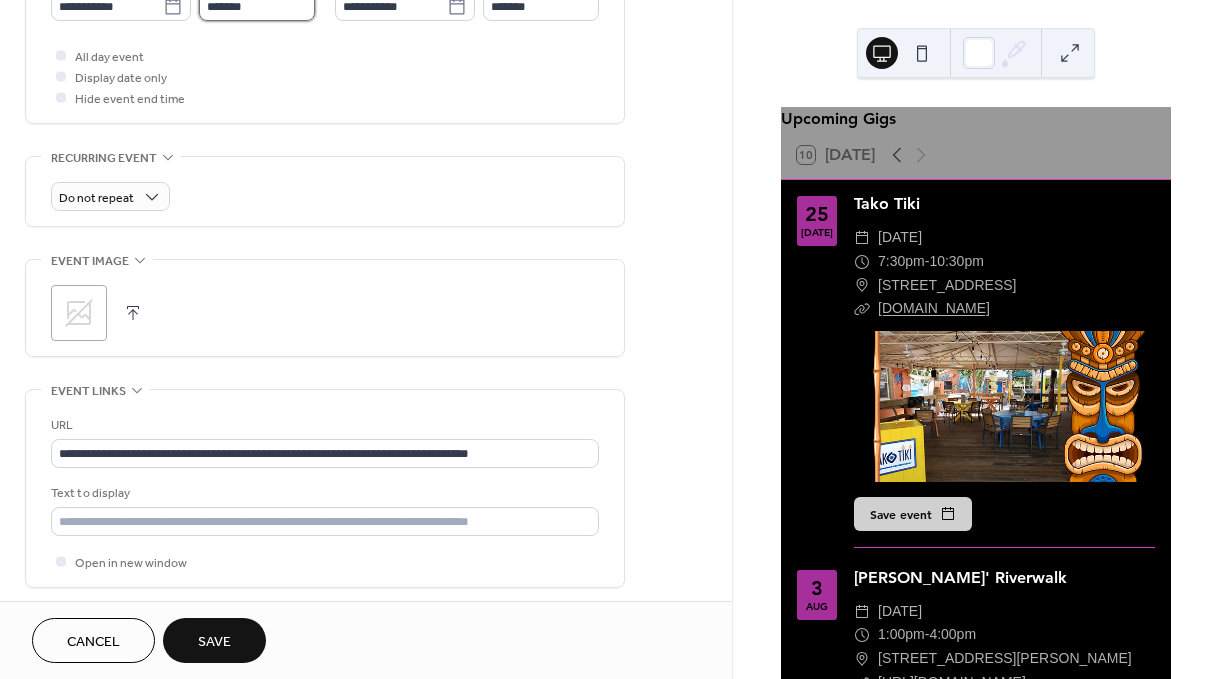 click on "*******" at bounding box center (257, 6) 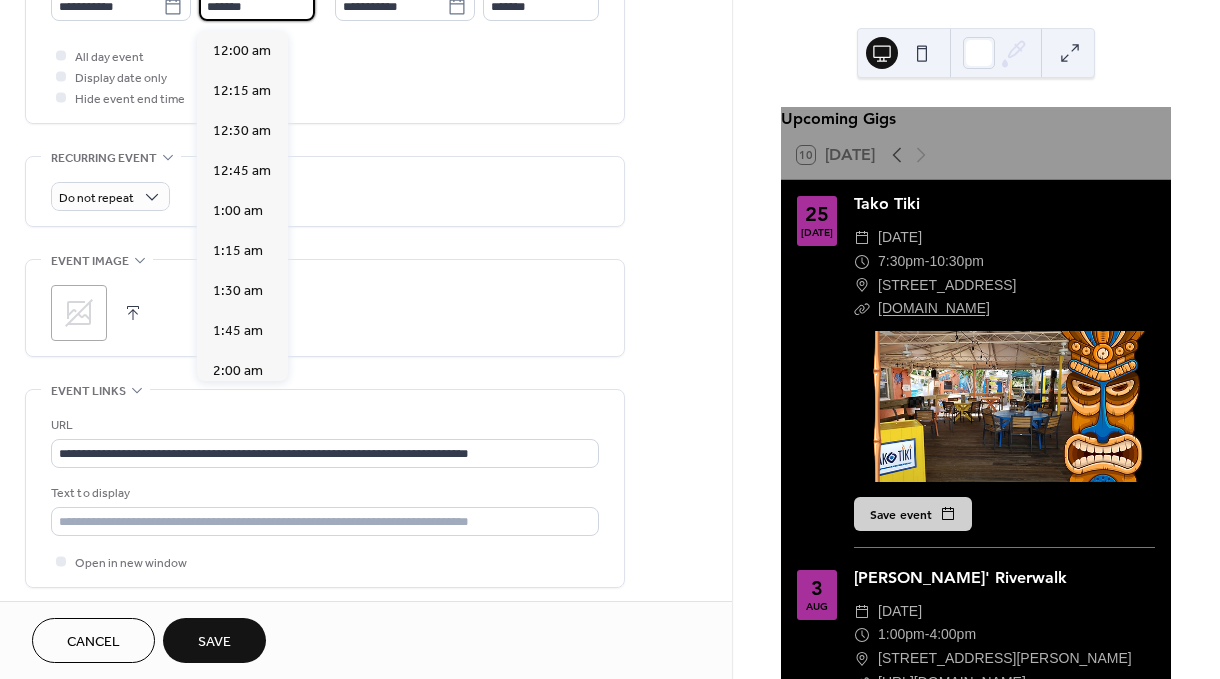 scroll, scrollTop: 2880, scrollLeft: 0, axis: vertical 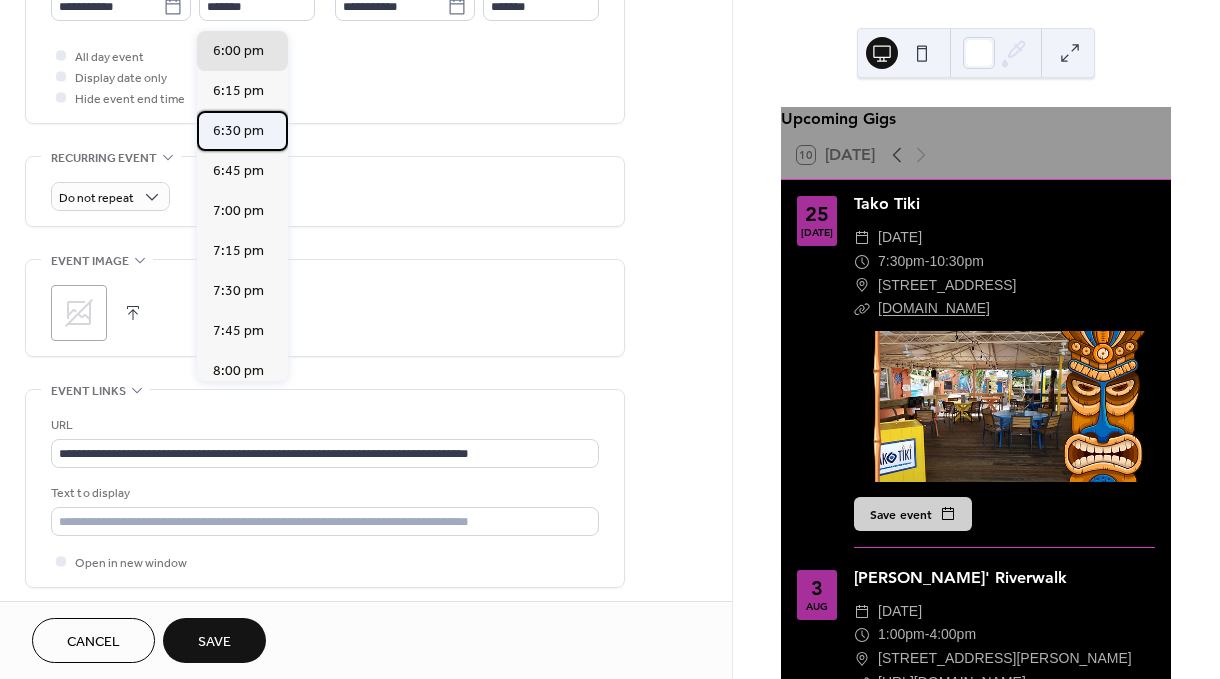 click on "6:30 pm" at bounding box center [238, 131] 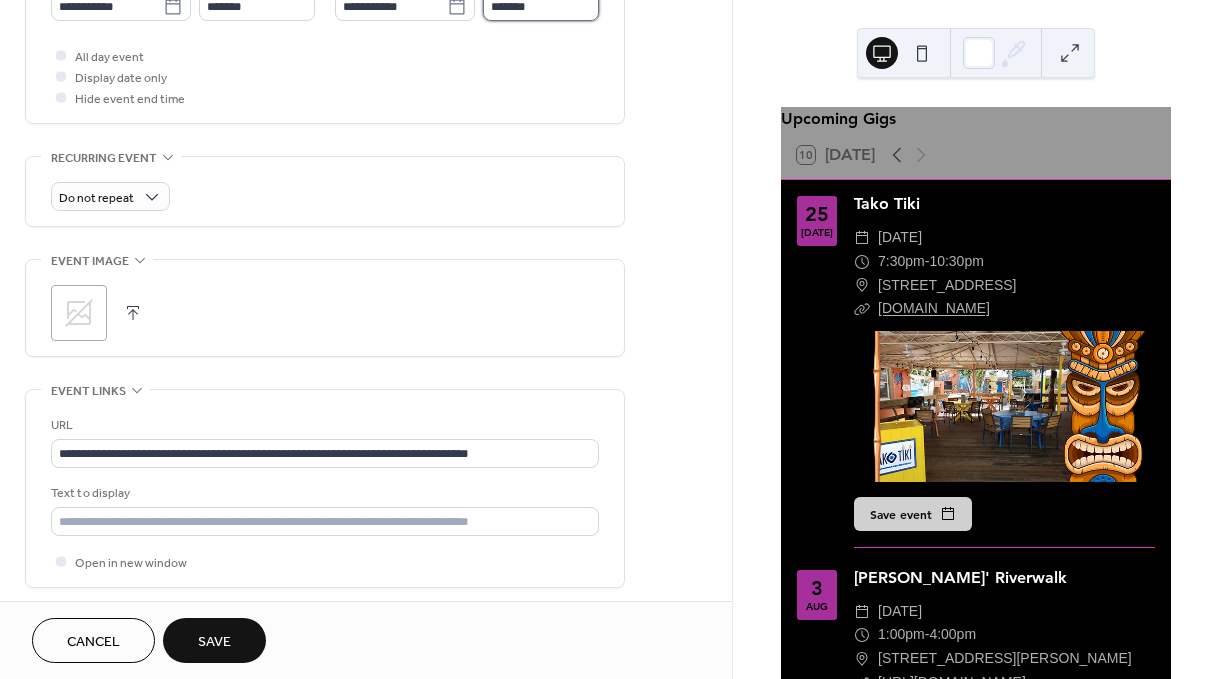 click on "*******" at bounding box center [541, 6] 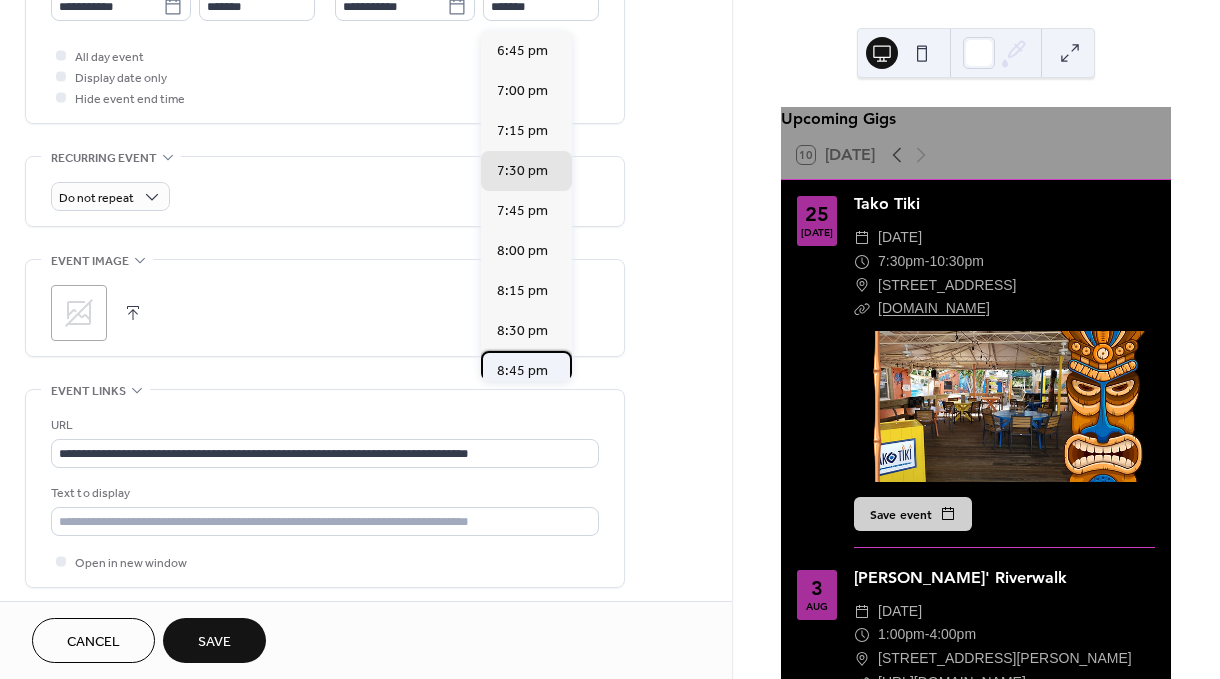 click on "8:45 pm" at bounding box center [522, 371] 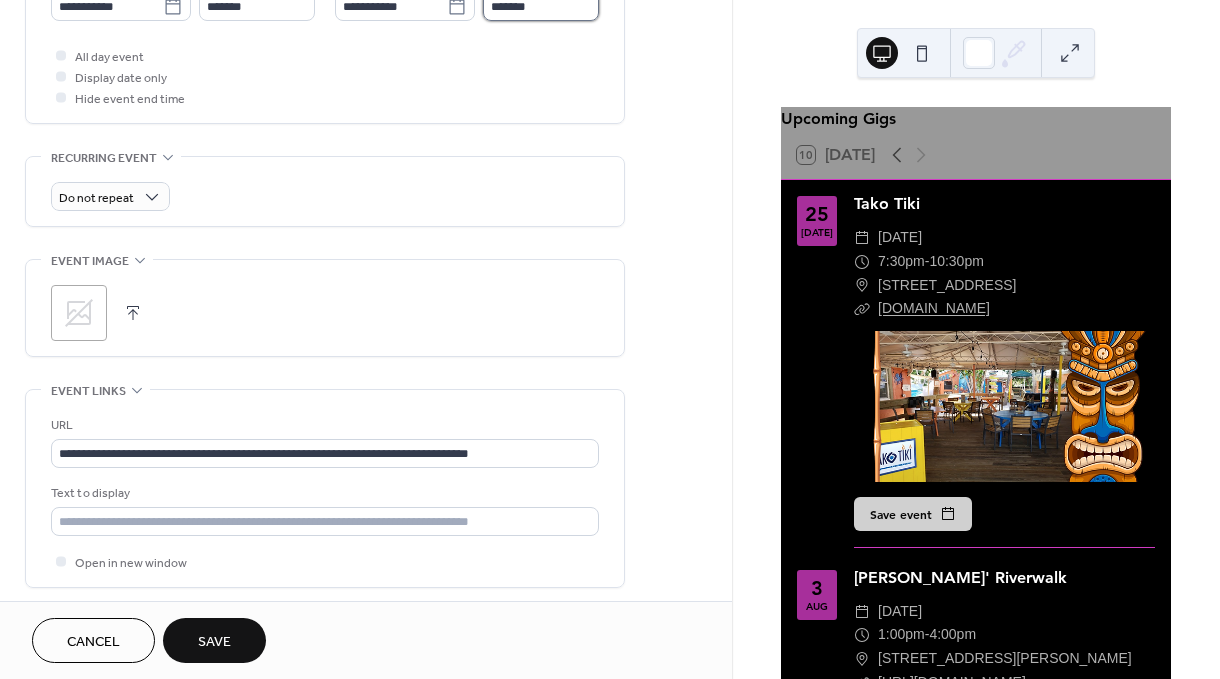 click on "*******" at bounding box center (541, 6) 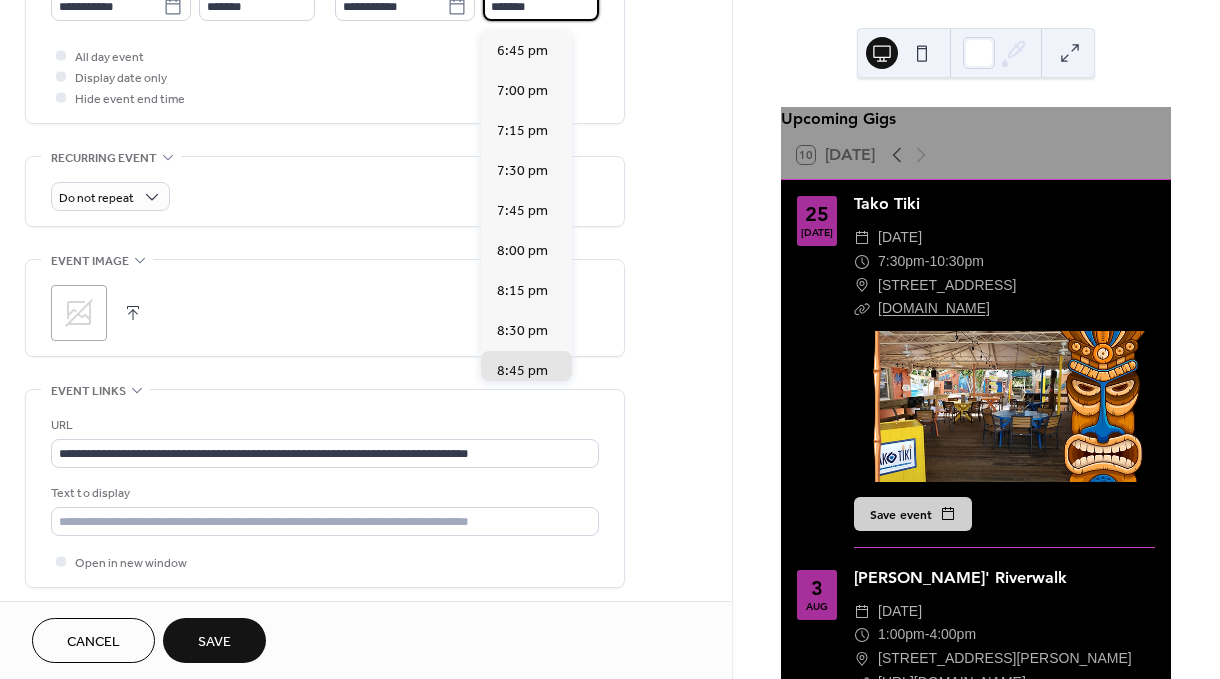 scroll, scrollTop: 320, scrollLeft: 0, axis: vertical 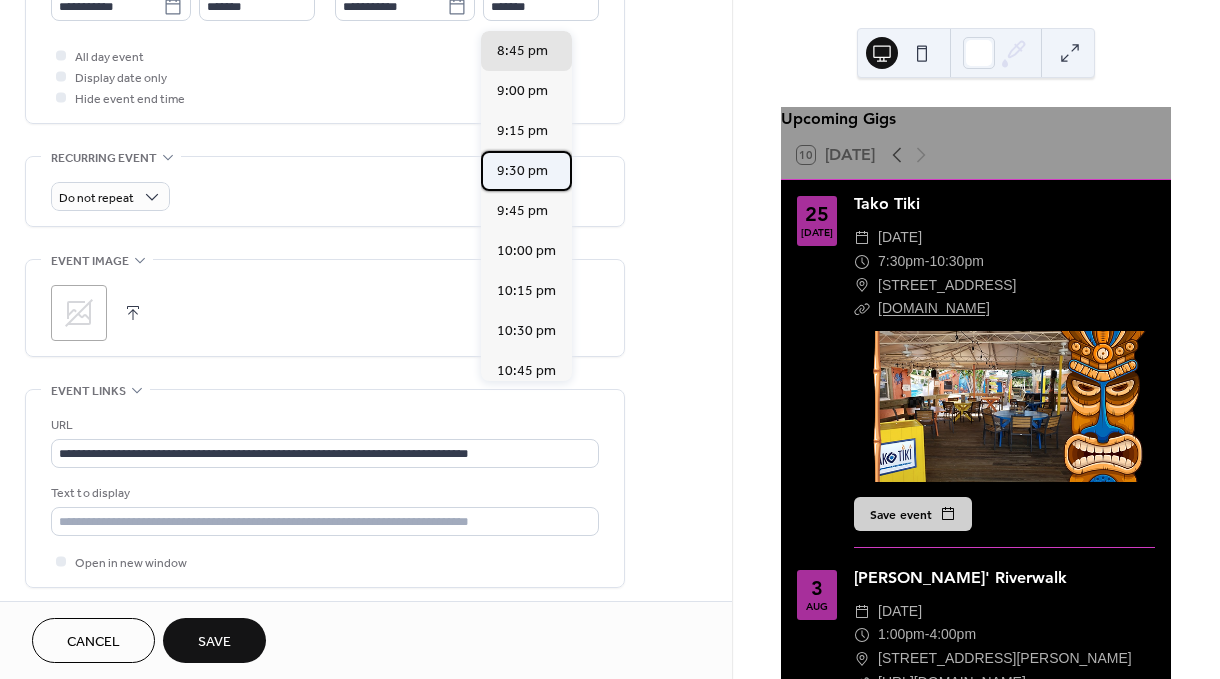 click on "9:30 pm" at bounding box center [522, 171] 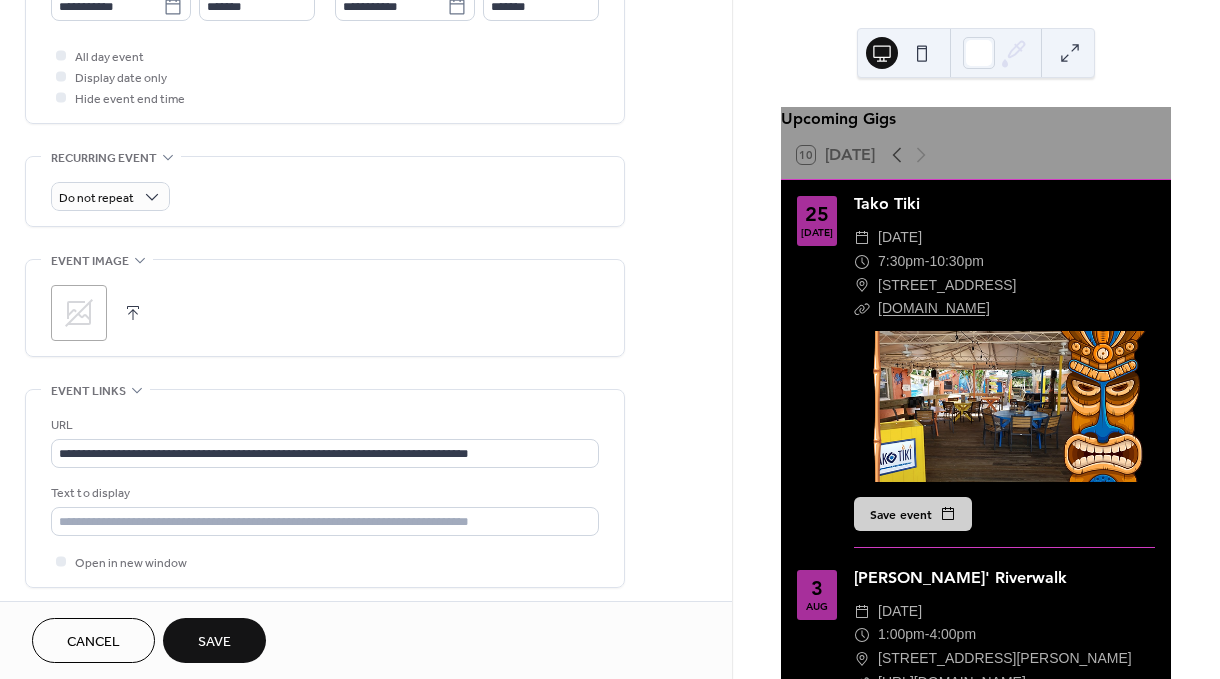 type on "*******" 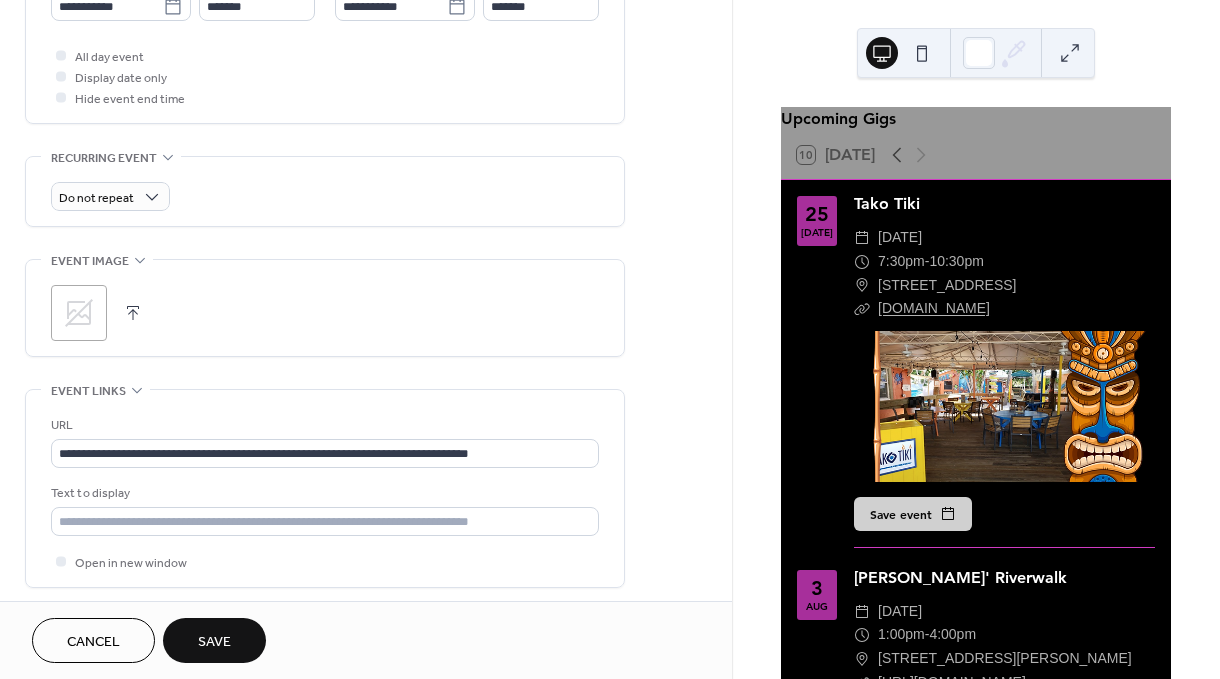 click 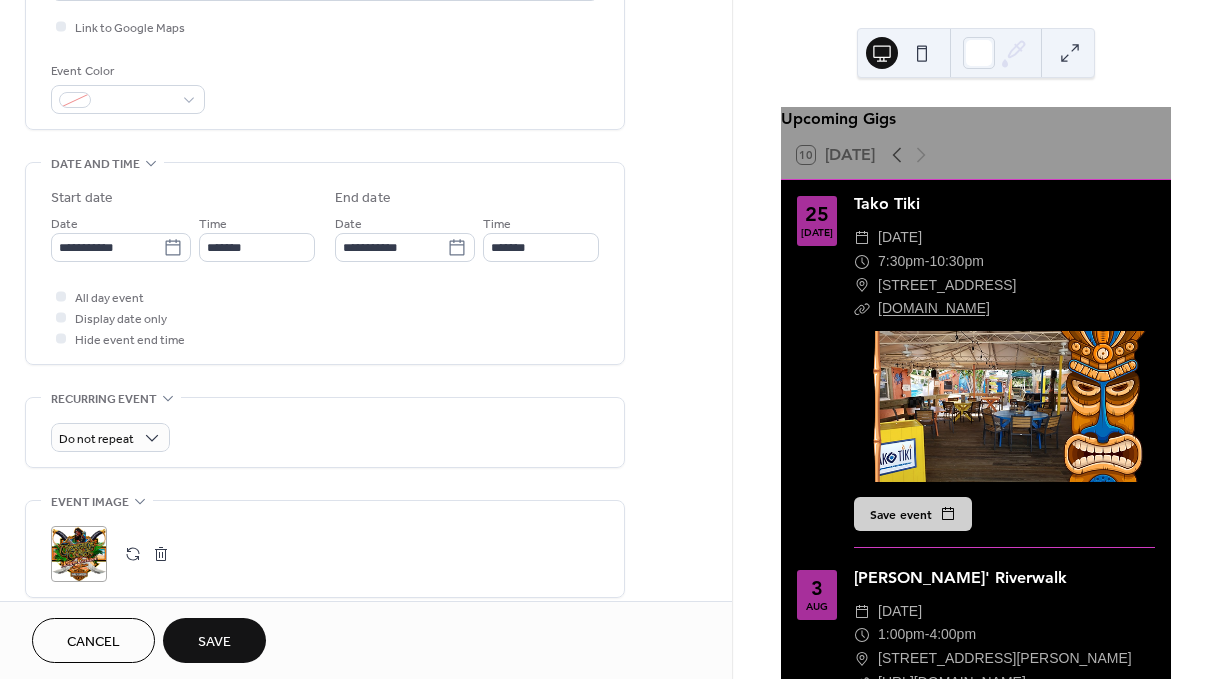 scroll, scrollTop: 393, scrollLeft: 0, axis: vertical 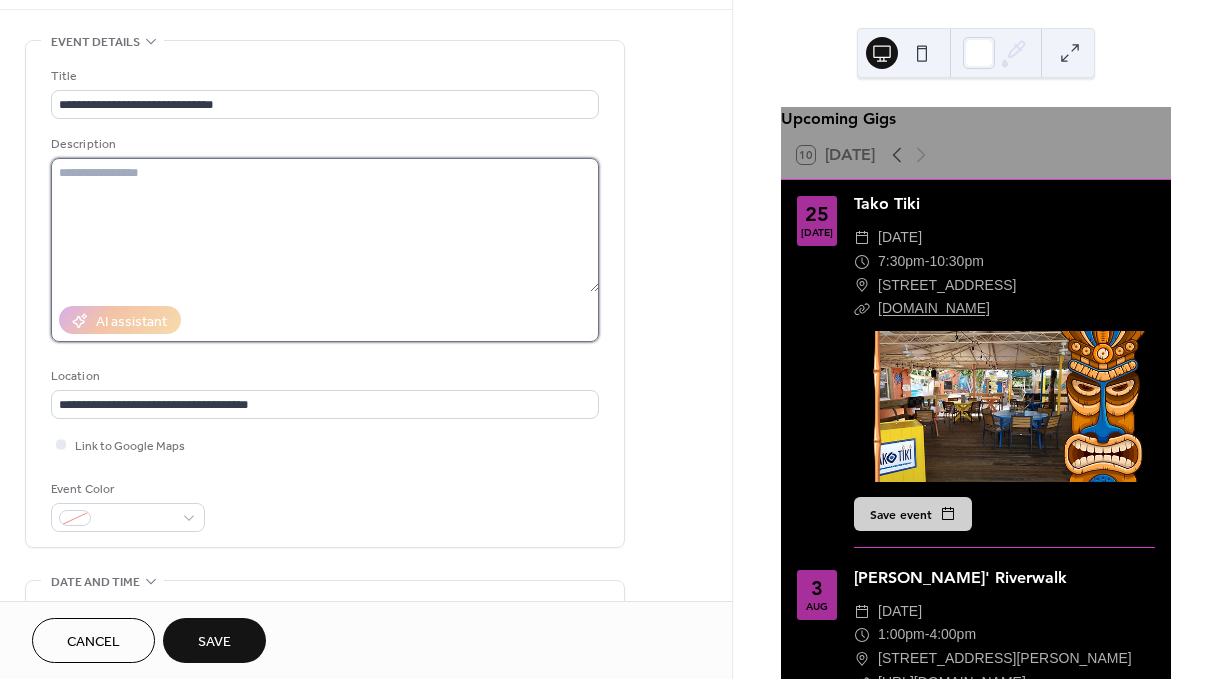 click at bounding box center (325, 225) 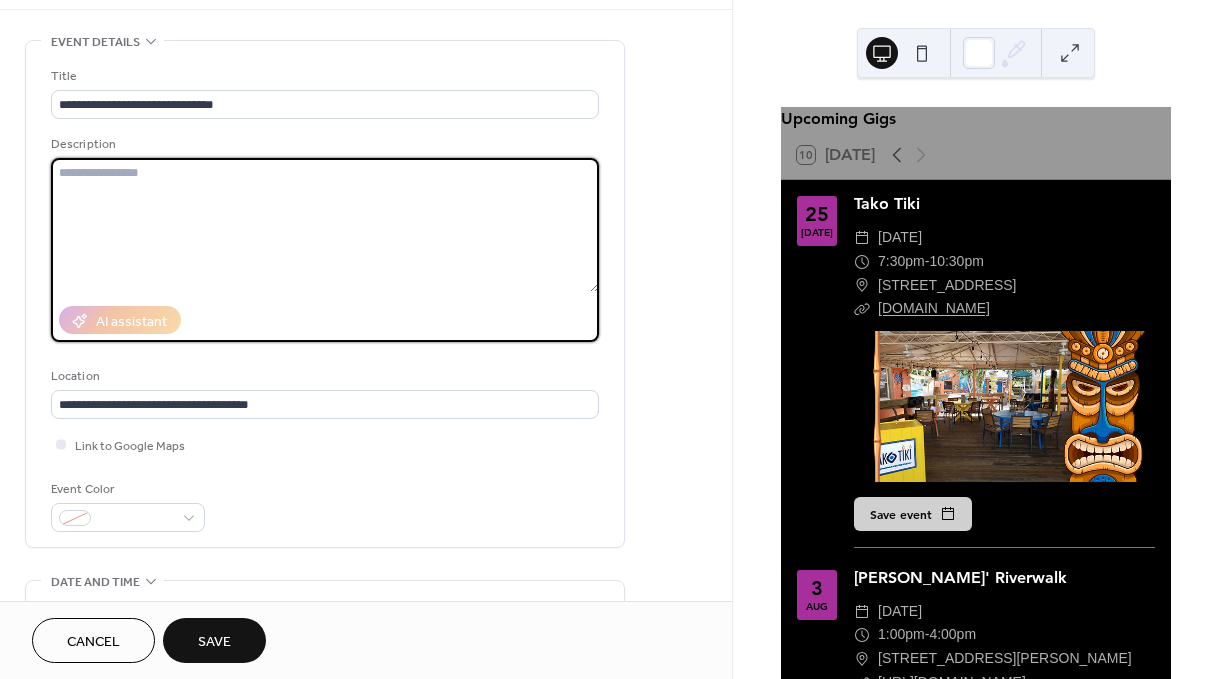 paste on "**********" 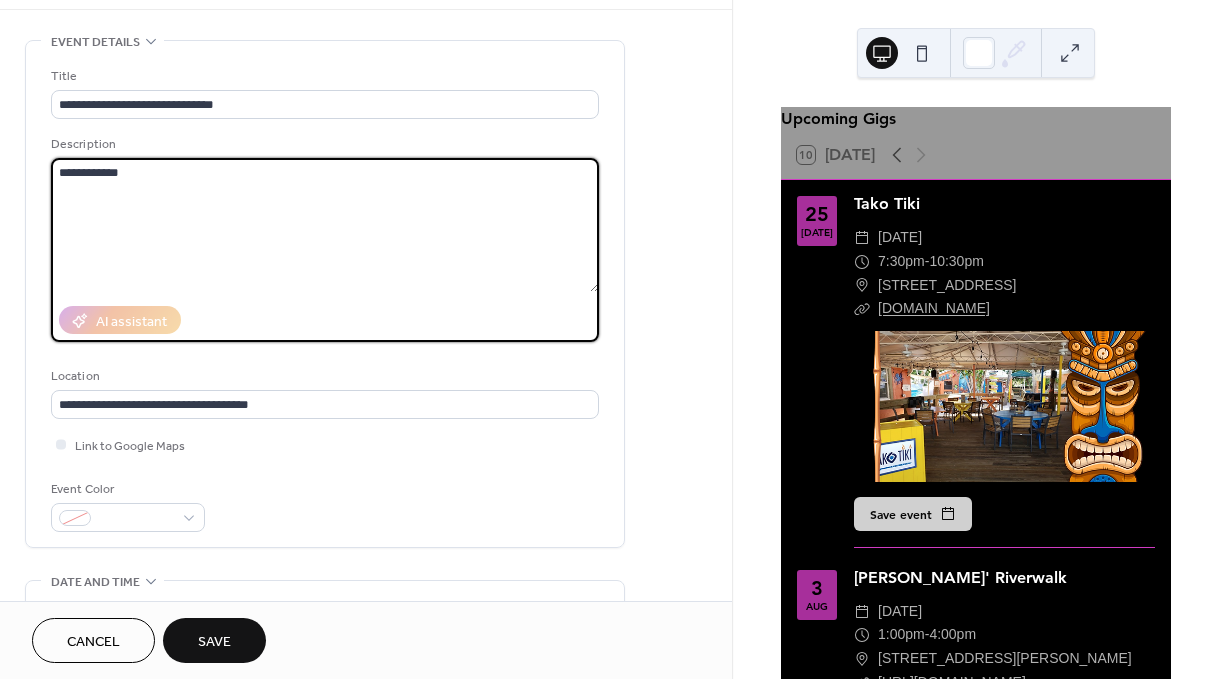 type on "**********" 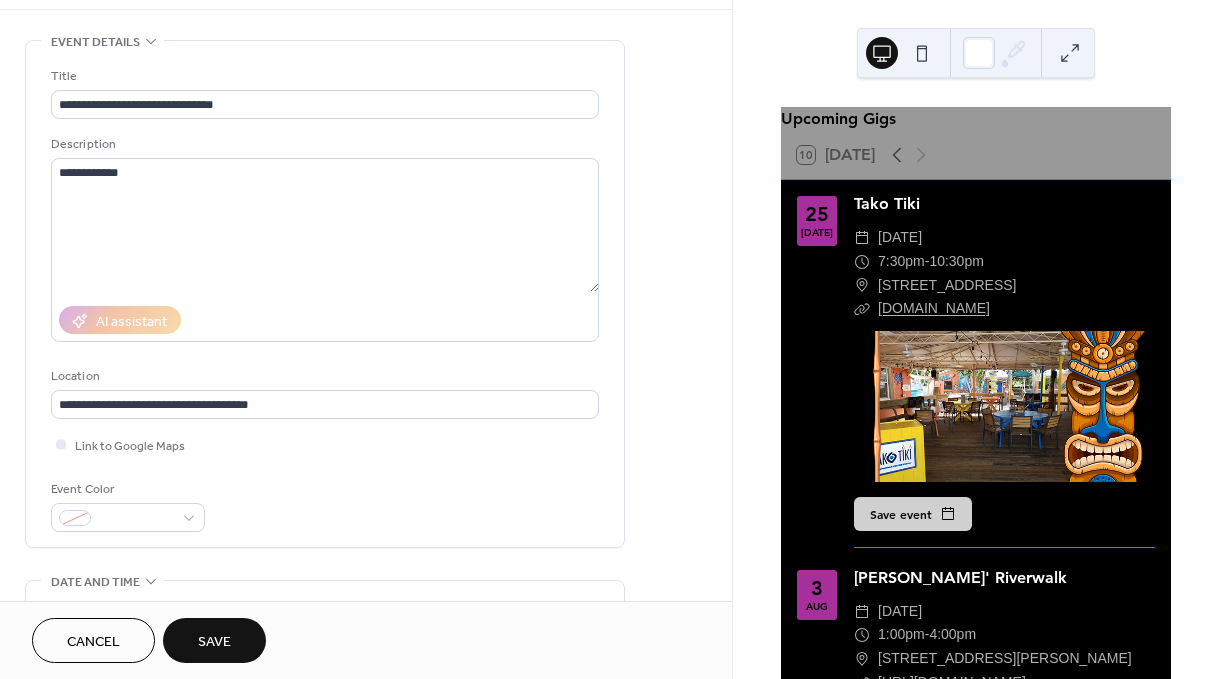 drag, startPoint x: 1213, startPoint y: 43, endPoint x: 1214, endPoint y: -24, distance: 67.00746 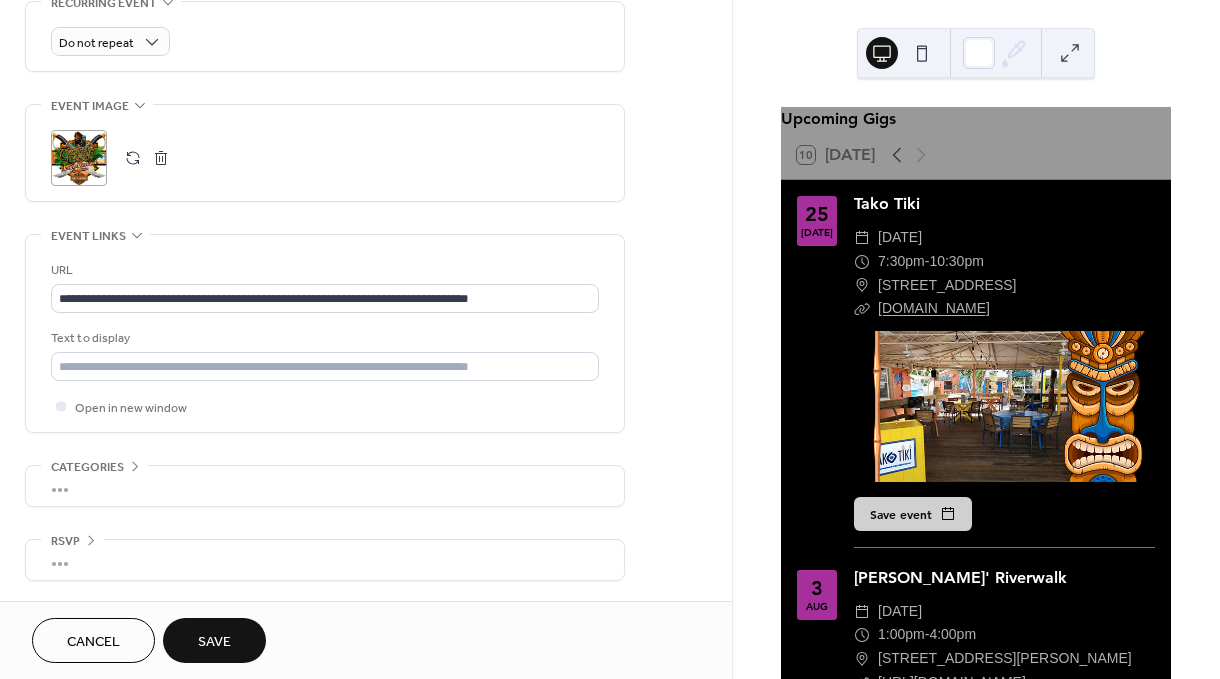 click on "Save" at bounding box center [214, 642] 